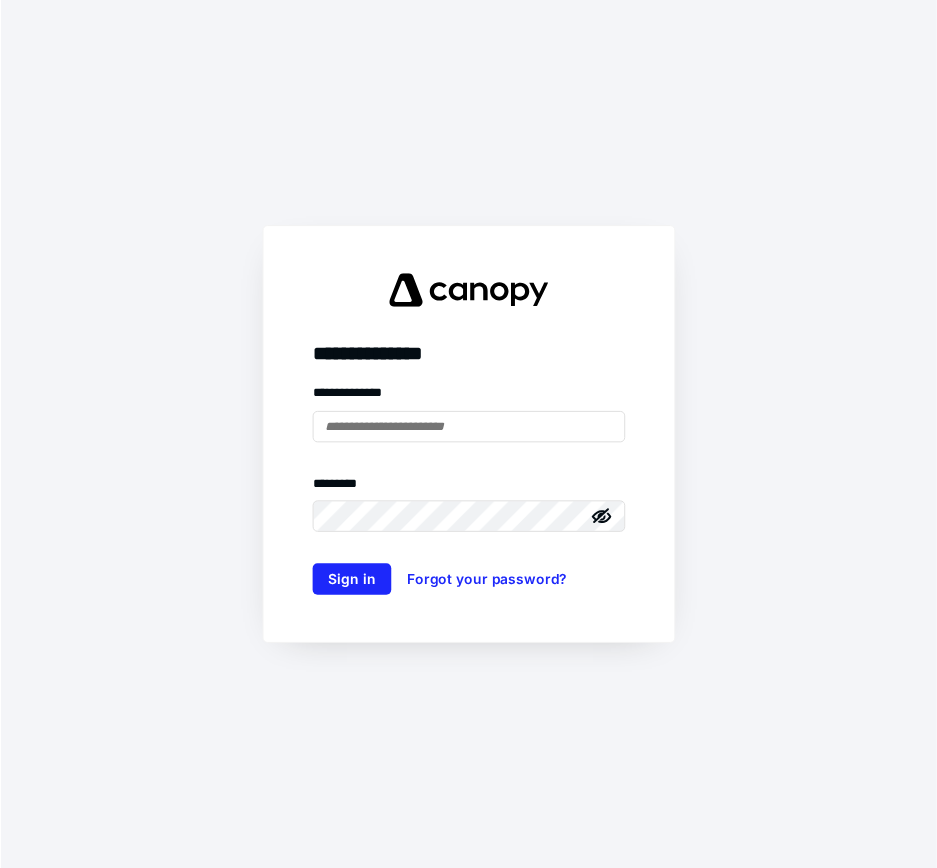 scroll, scrollTop: 0, scrollLeft: 0, axis: both 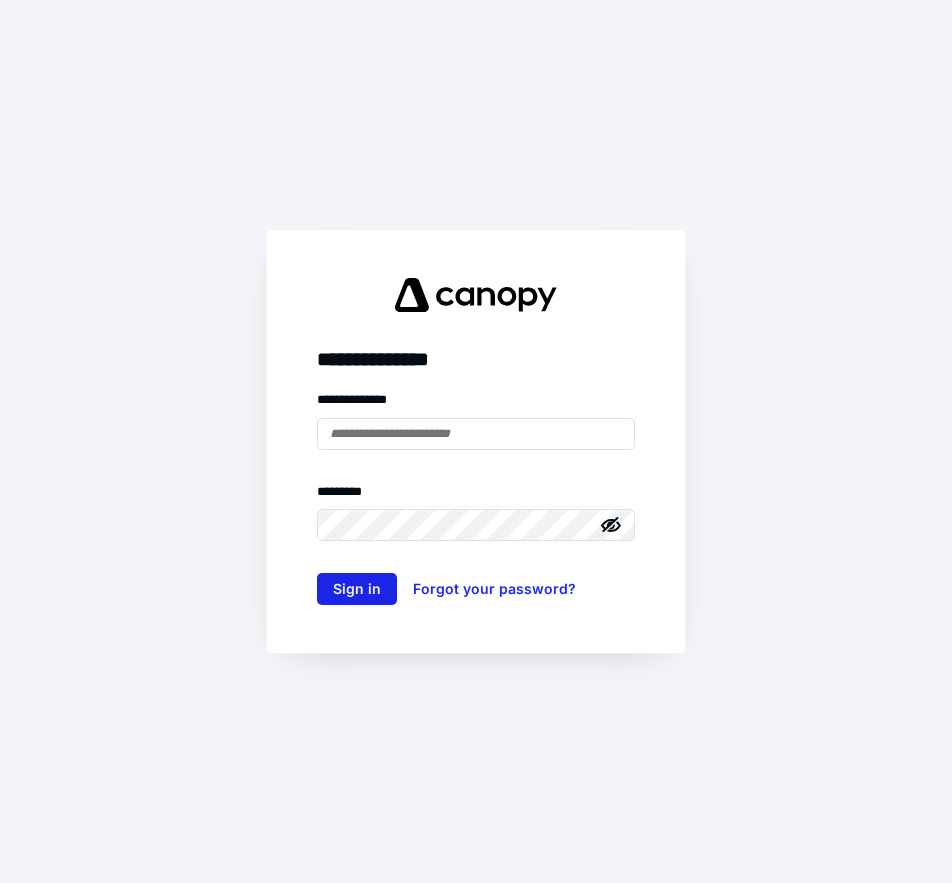 type on "**********" 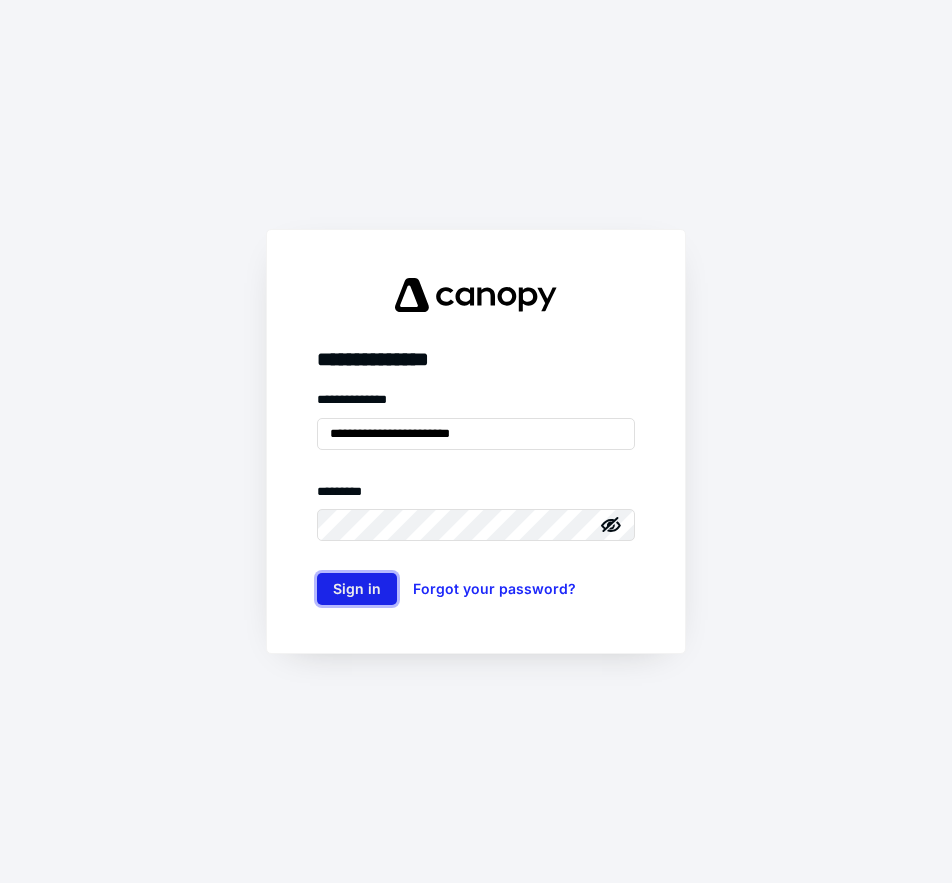 click on "Sign in" at bounding box center (357, 589) 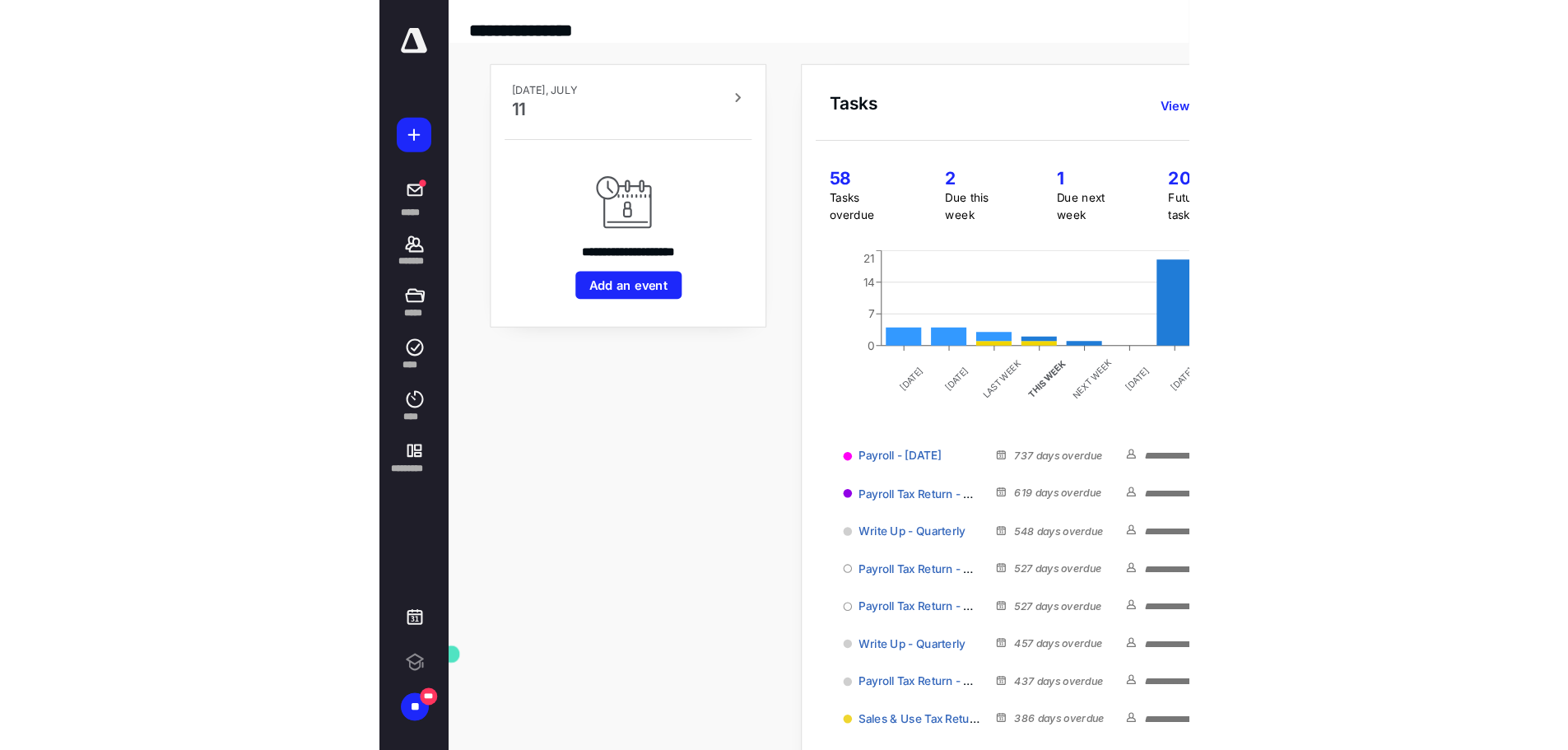 scroll, scrollTop: 0, scrollLeft: 0, axis: both 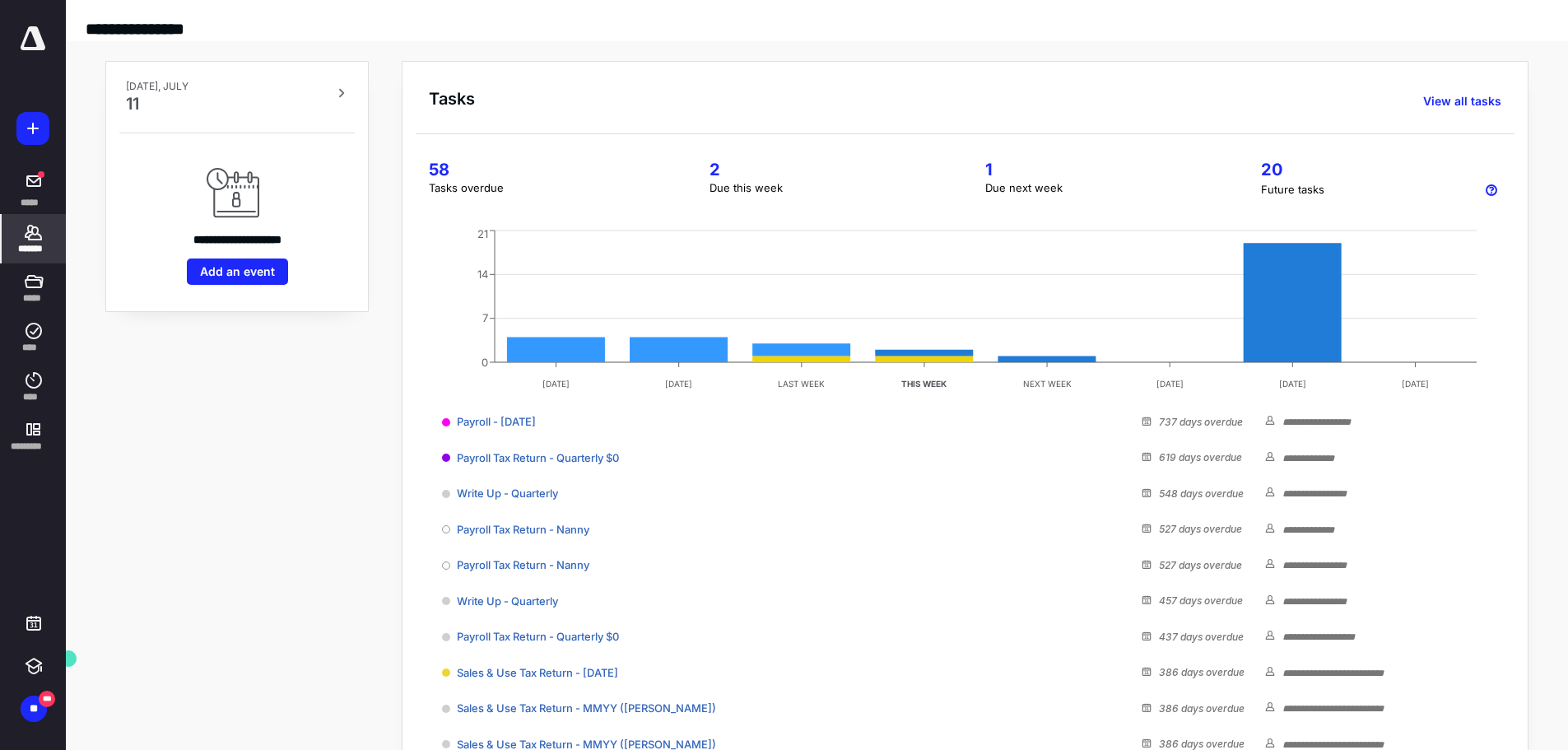 click on "*******" at bounding box center [34, 249] 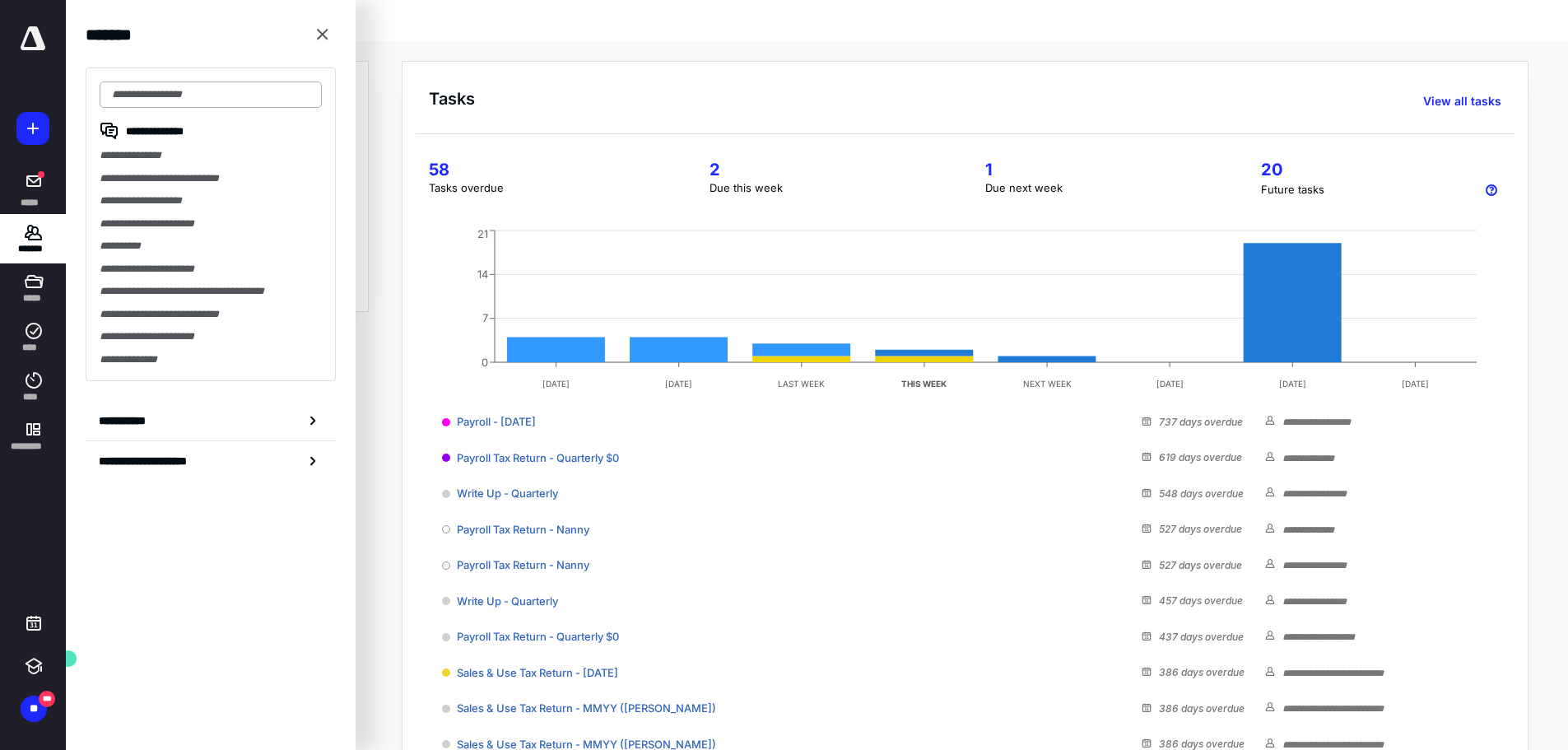 click at bounding box center (211, 95) 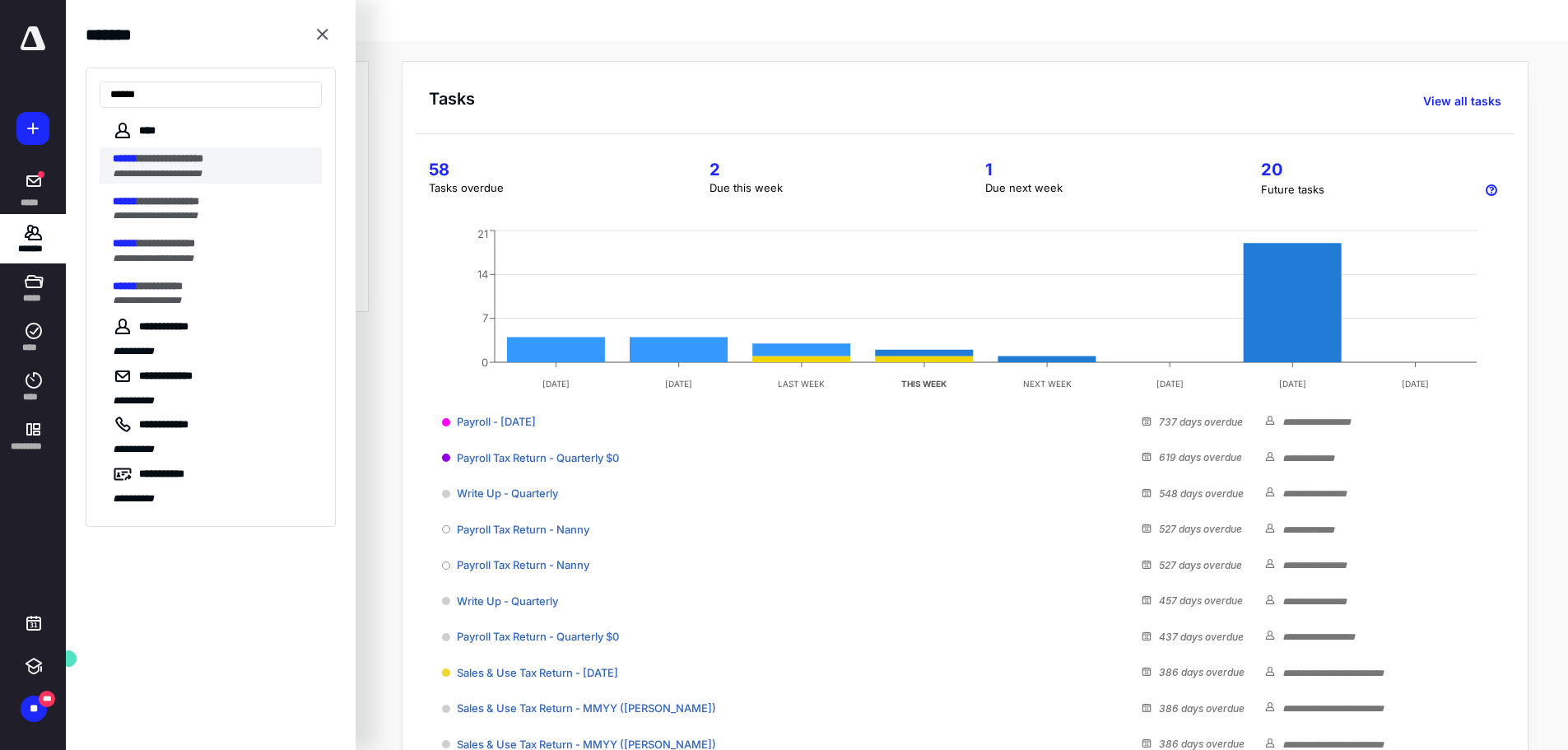 type on "******" 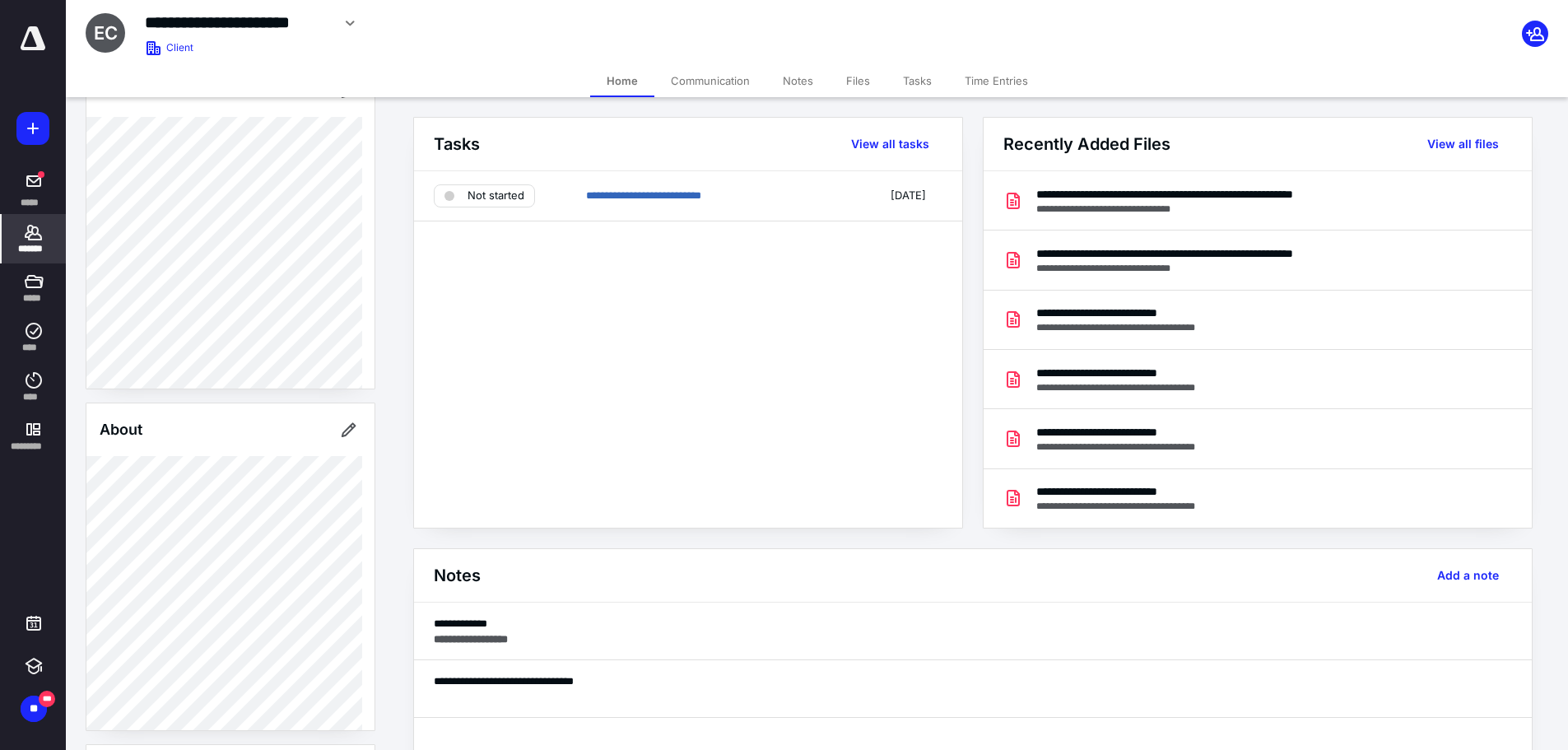 scroll, scrollTop: 329, scrollLeft: 0, axis: vertical 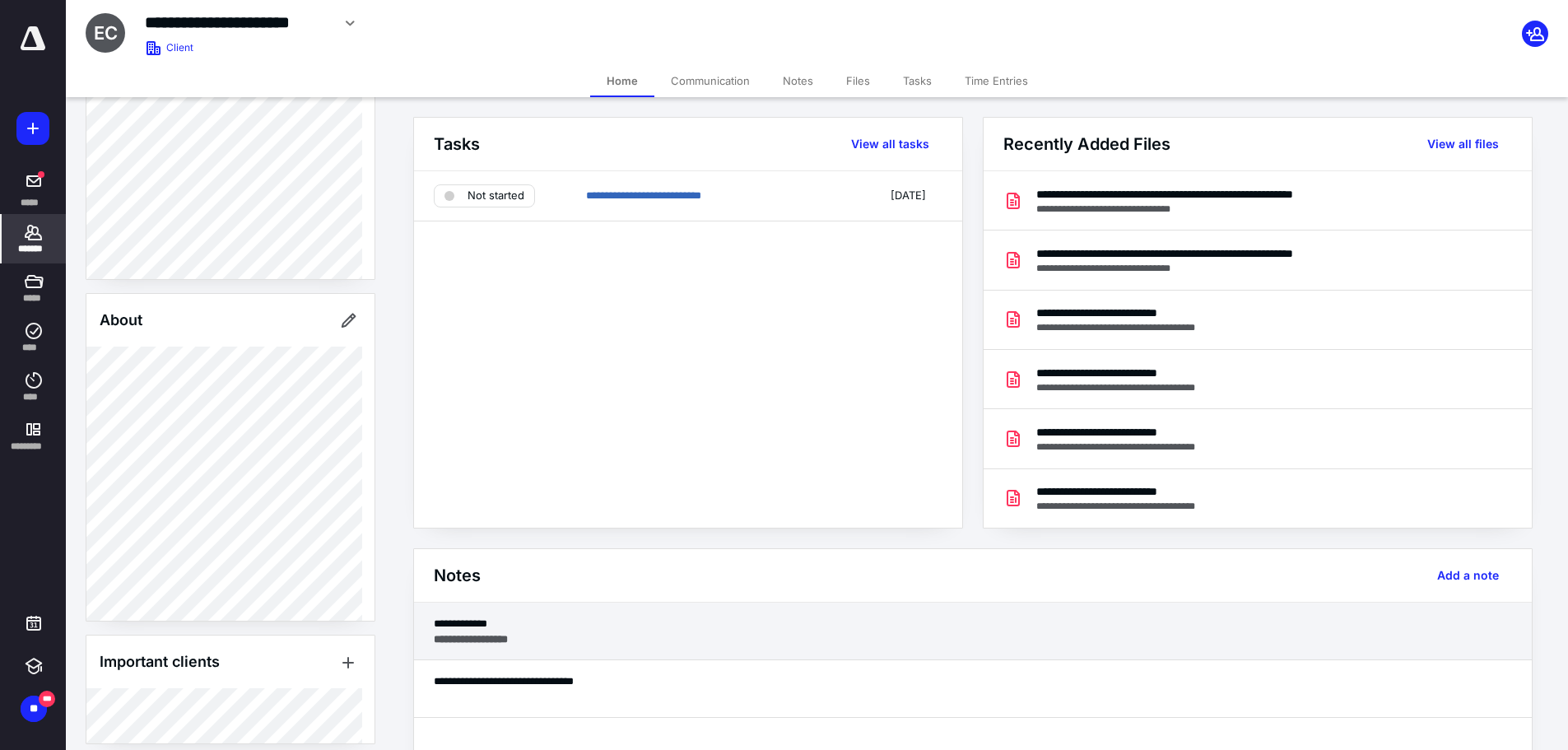 click on "**********" at bounding box center (973, 639) 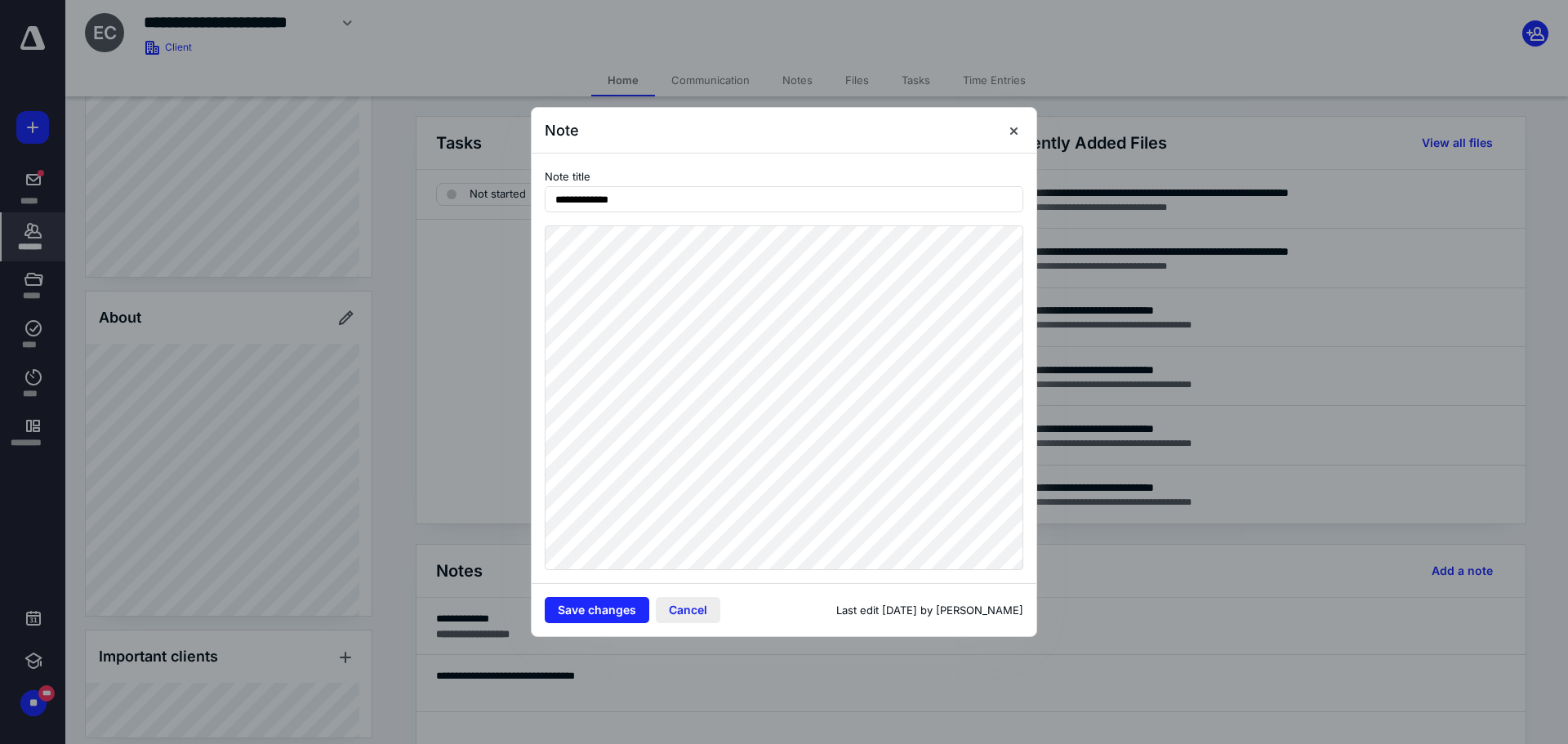 click on "Cancel" at bounding box center [688, 610] 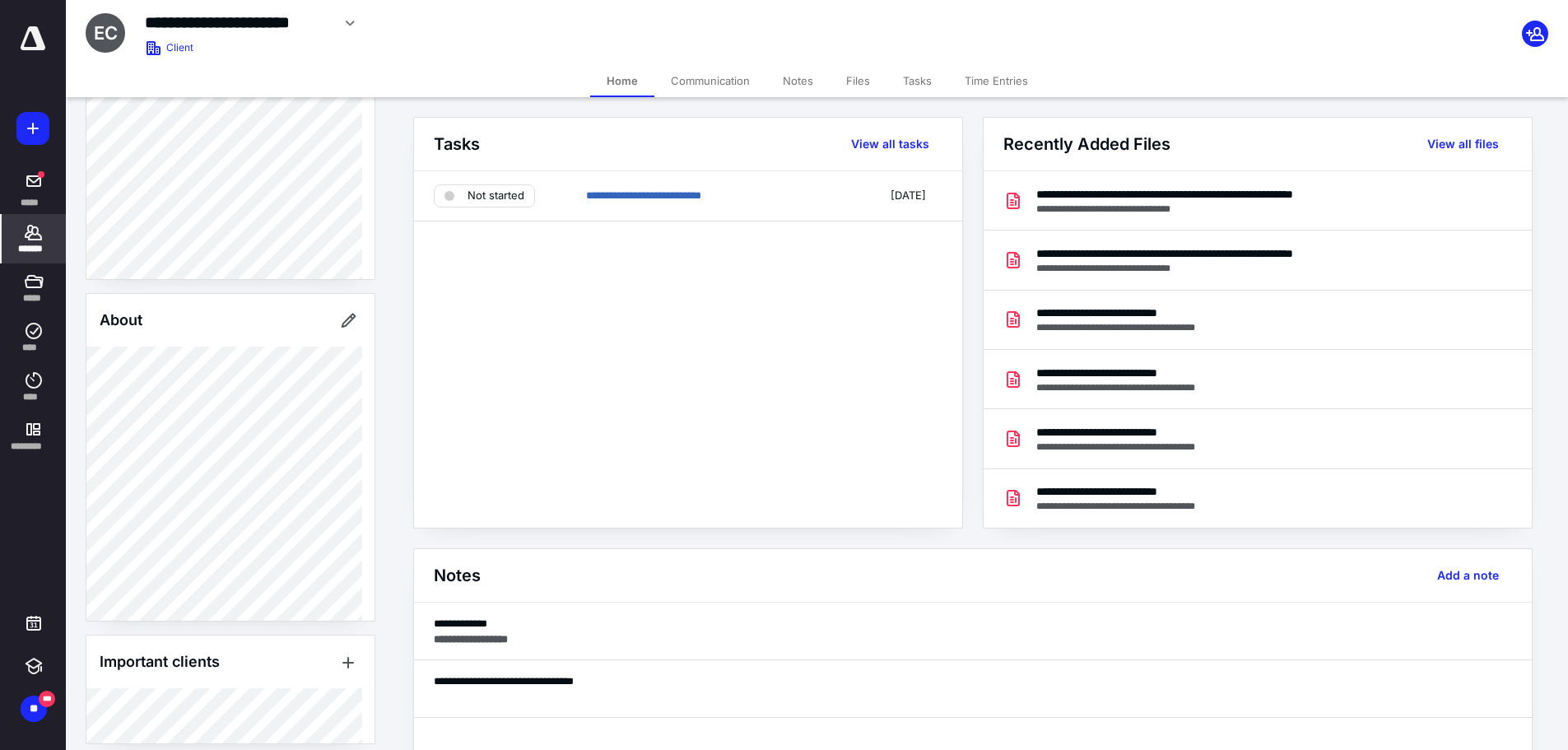 scroll, scrollTop: 411, scrollLeft: 0, axis: vertical 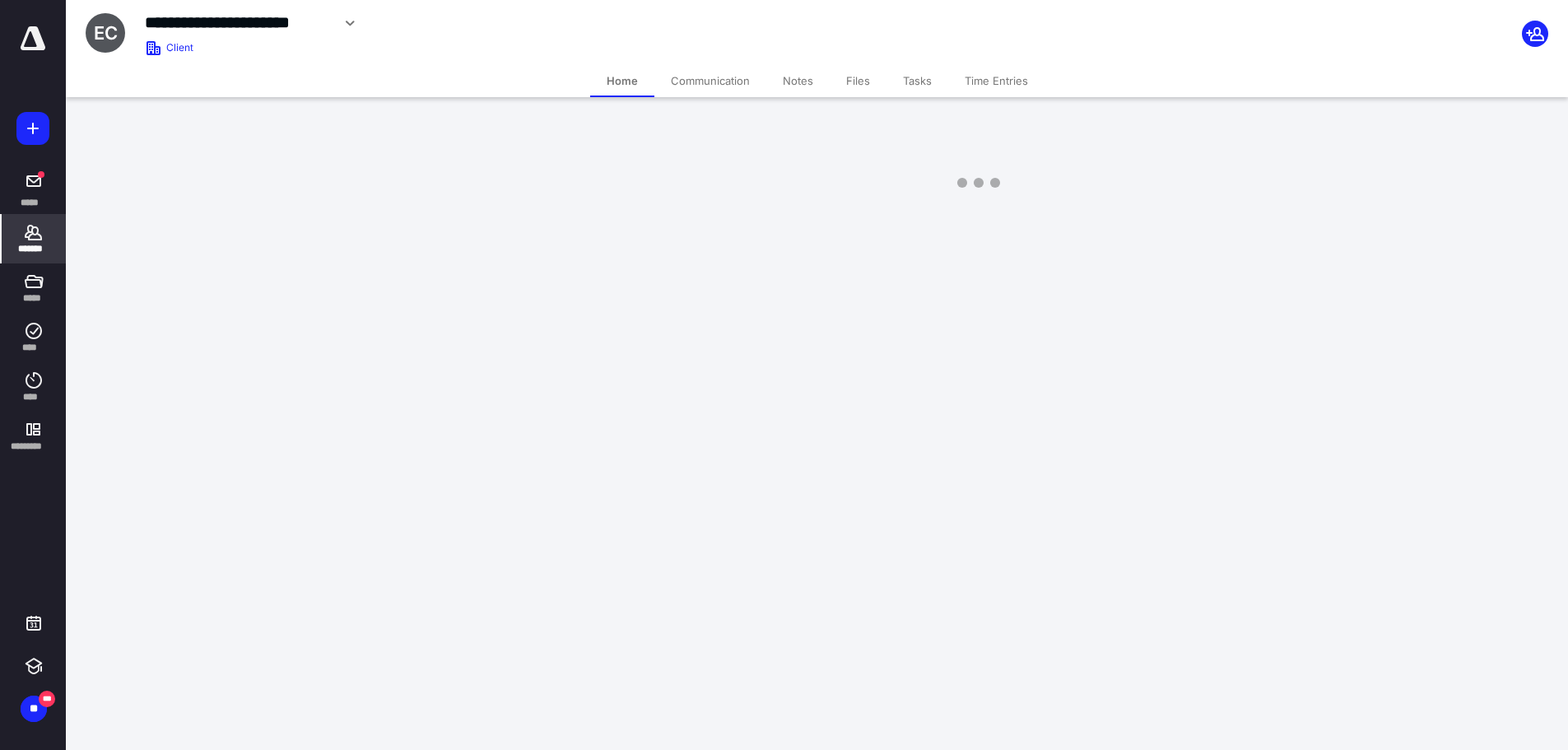 click on "**********" at bounding box center (790, 375) 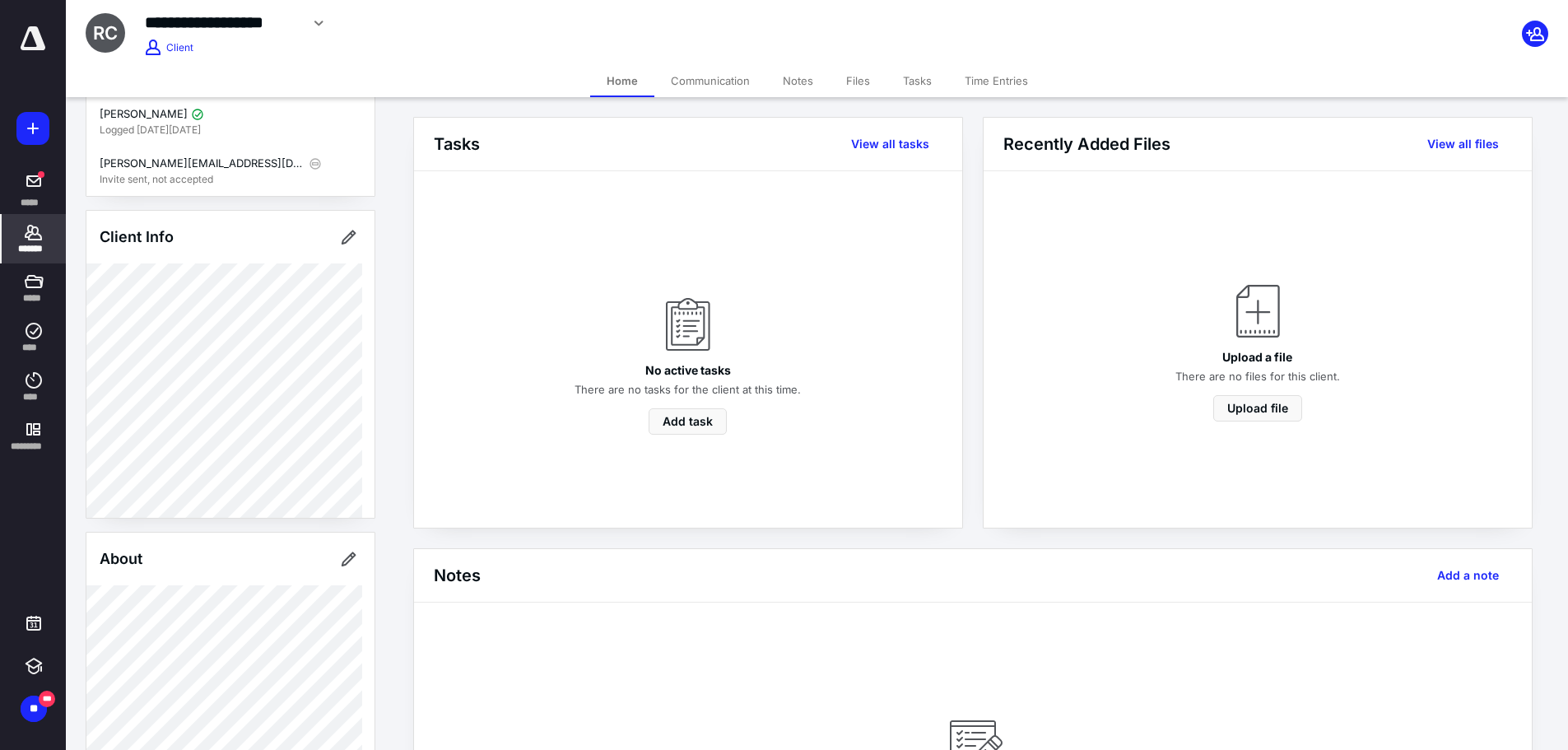 scroll, scrollTop: 0, scrollLeft: 0, axis: both 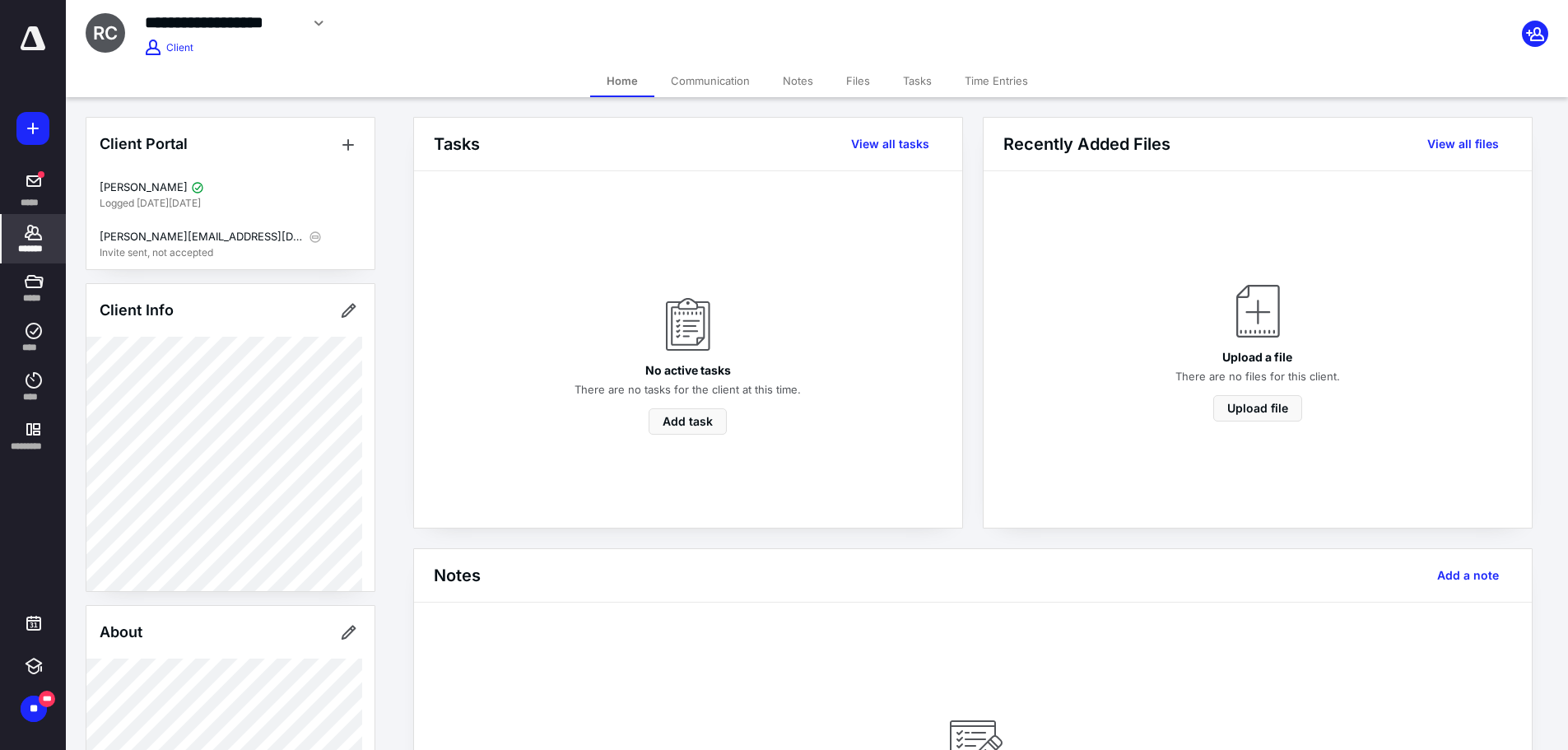 click 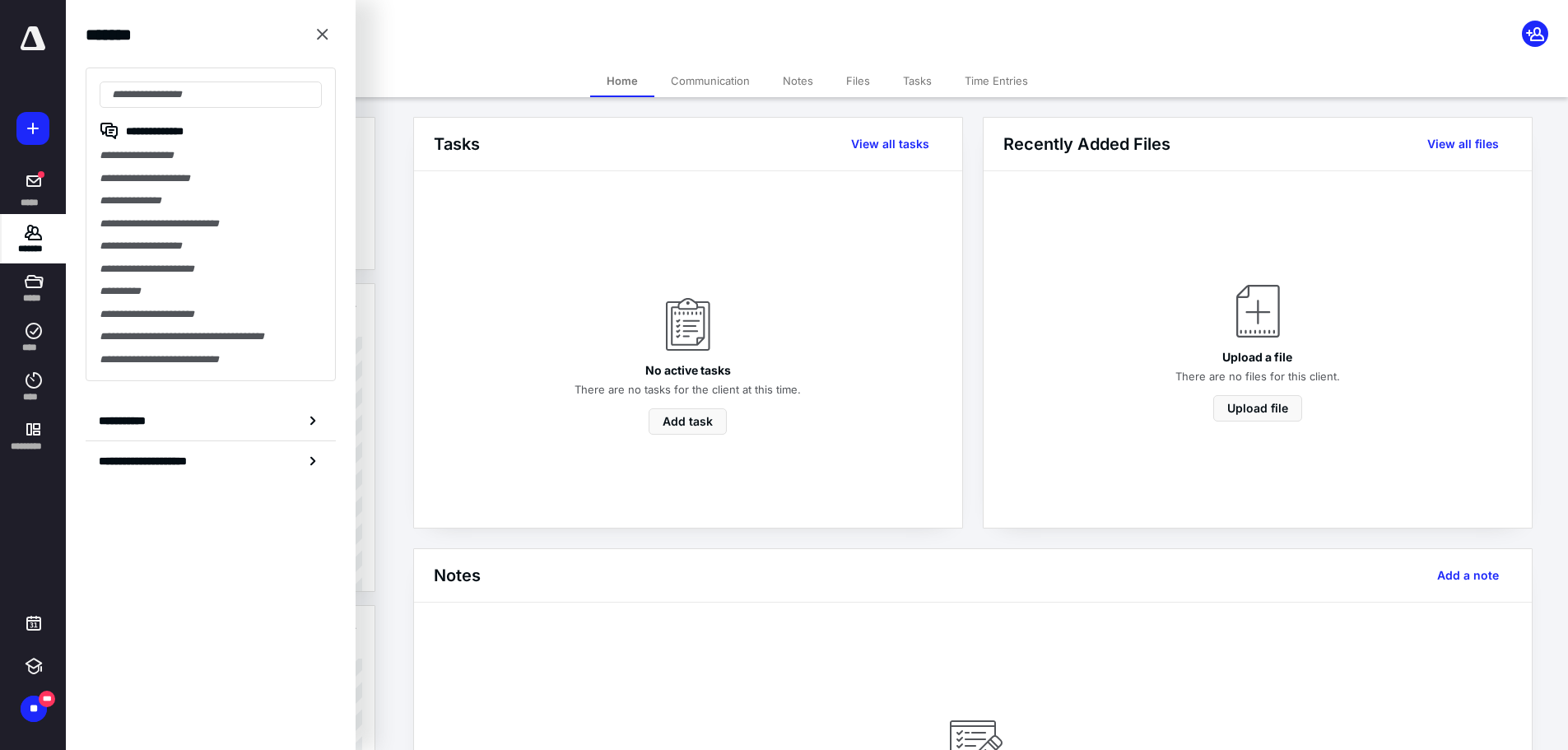 click 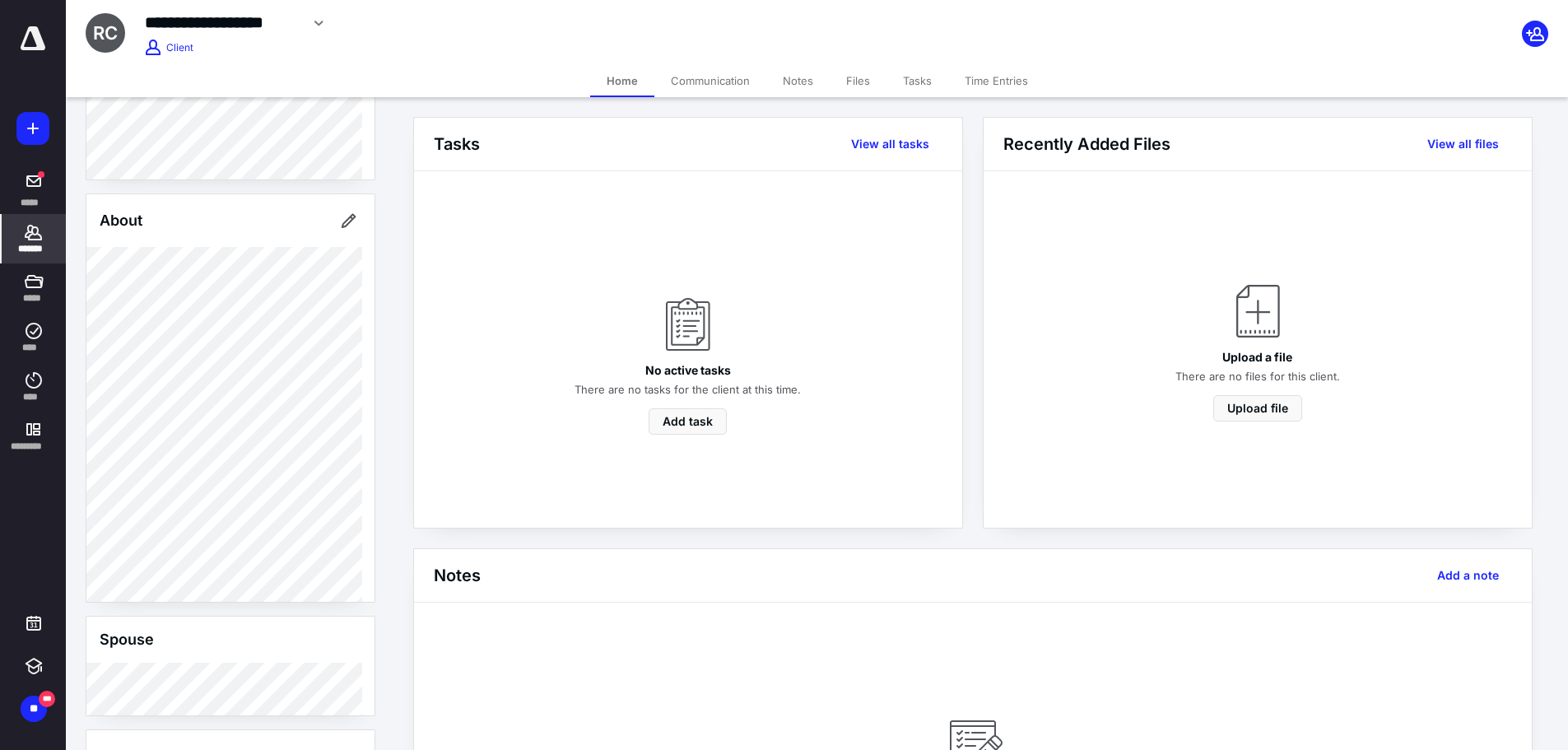 scroll, scrollTop: 823, scrollLeft: 0, axis: vertical 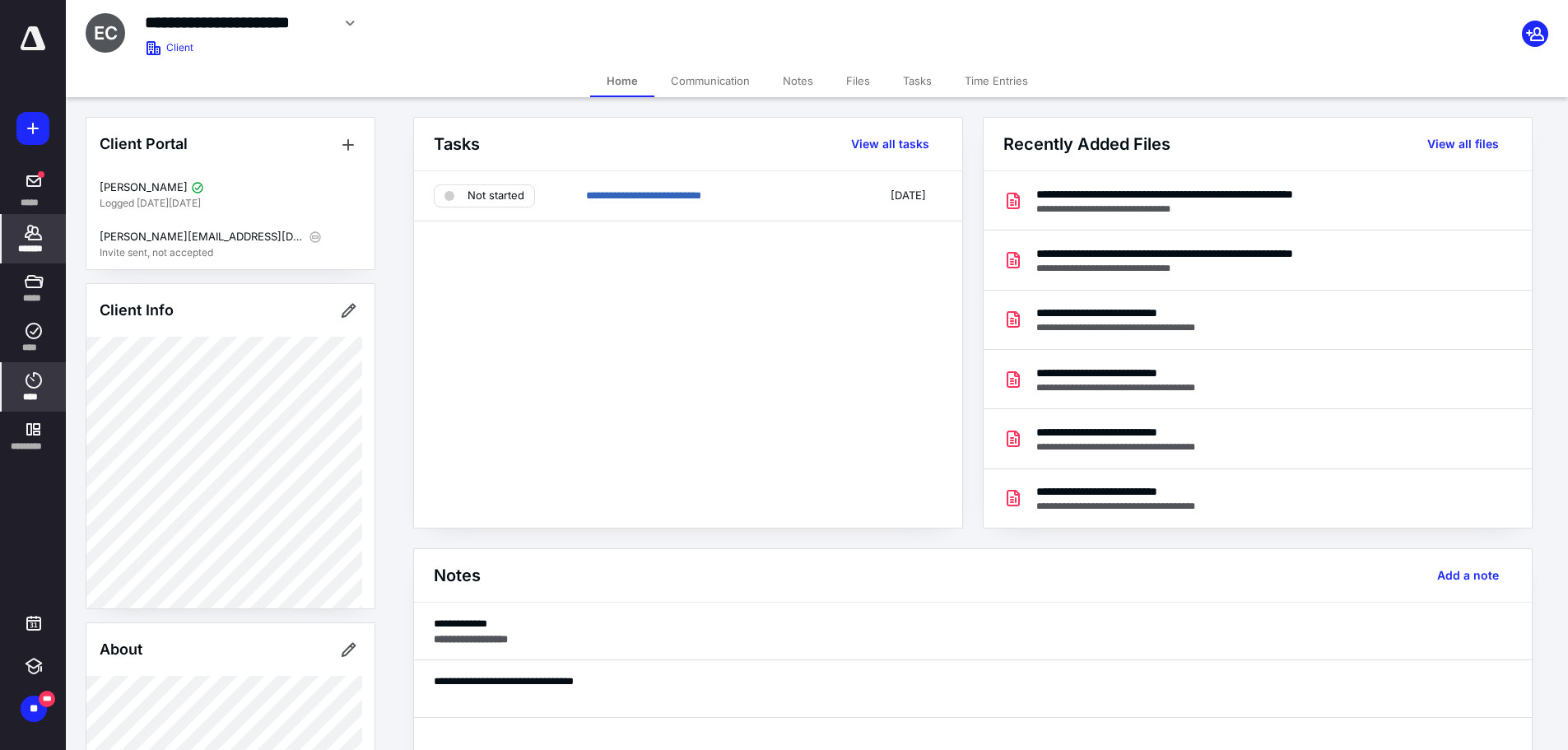 click 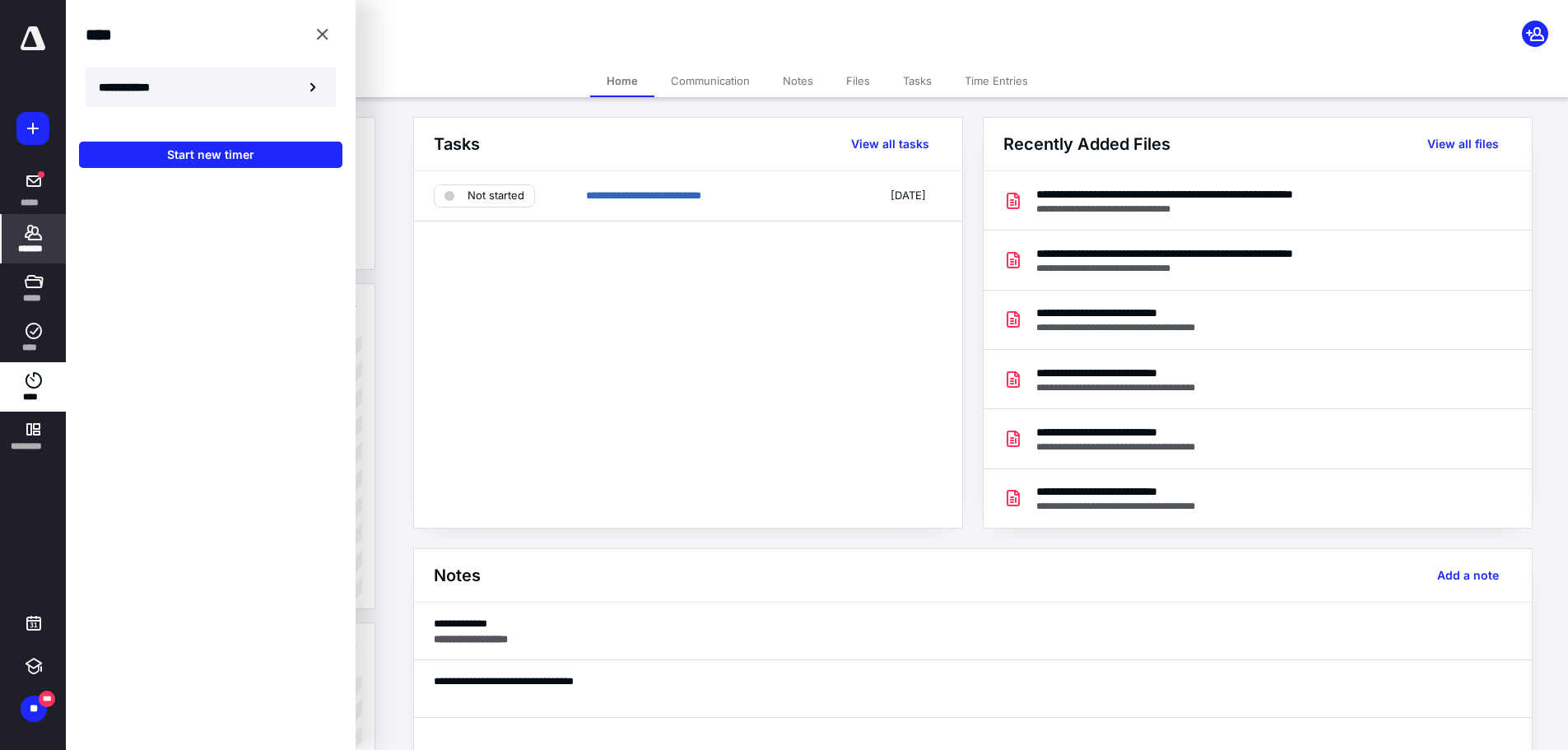 click on "**********" at bounding box center (133, 87) 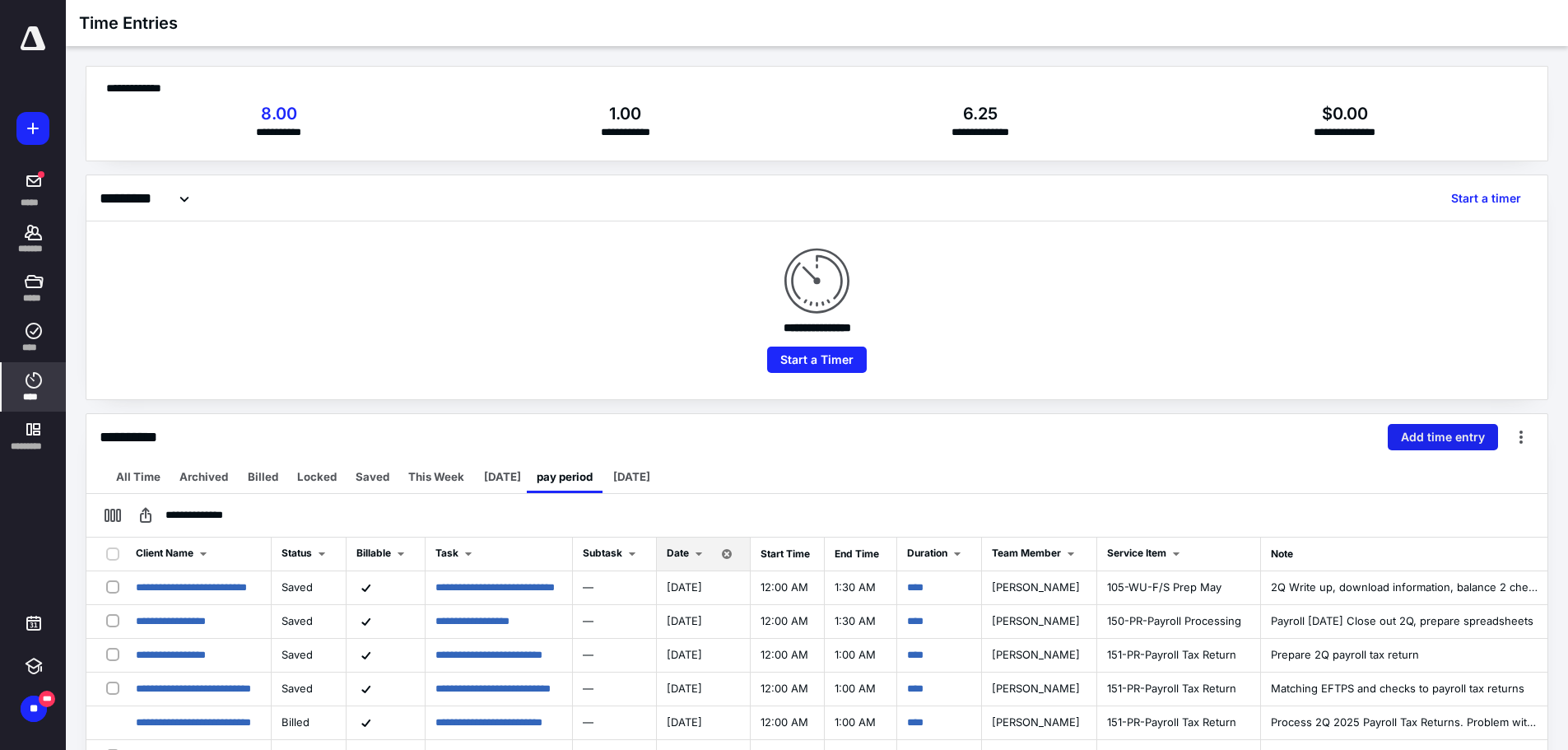 click on "Add time entry" at bounding box center [1443, 437] 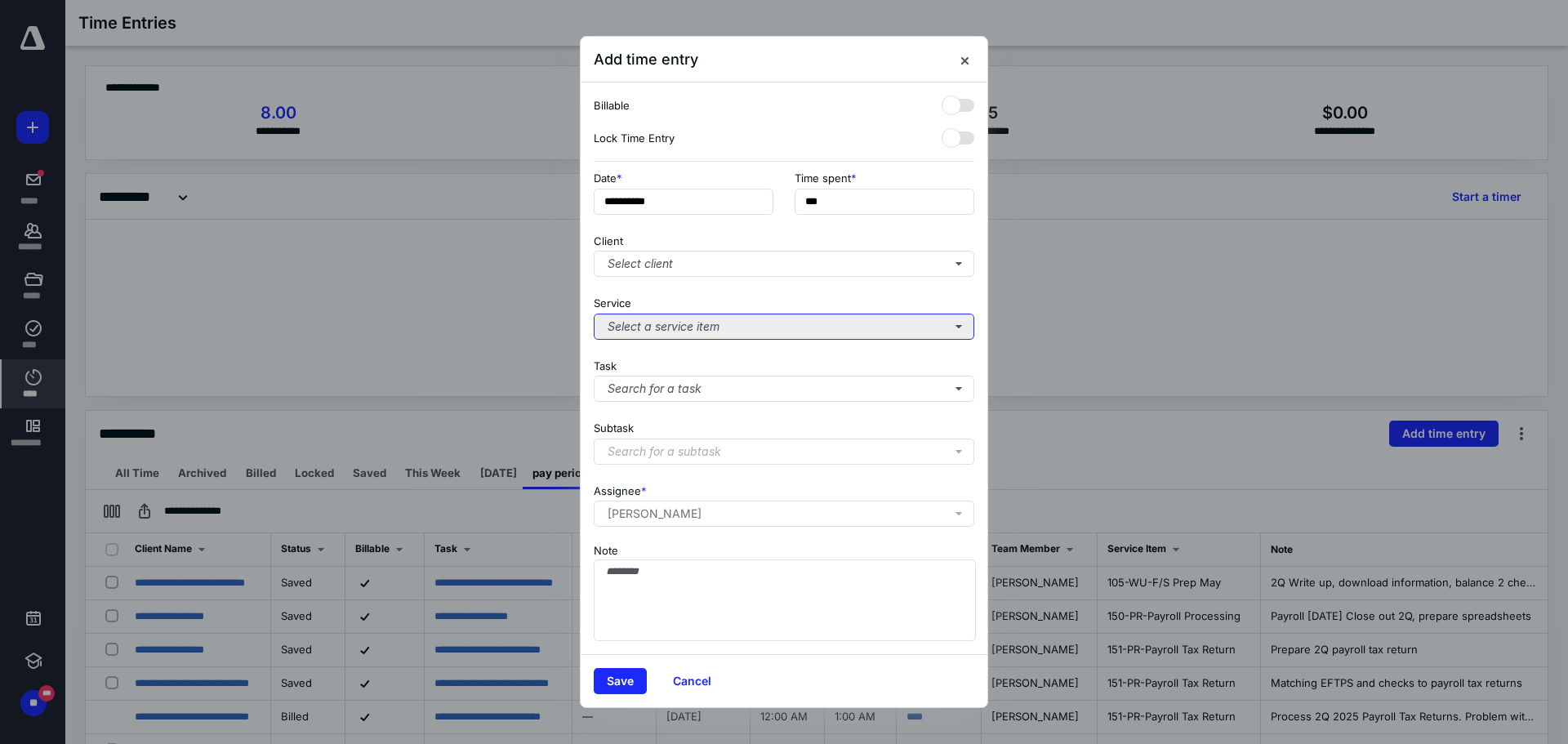 click on "Select a service item" at bounding box center [784, 327] 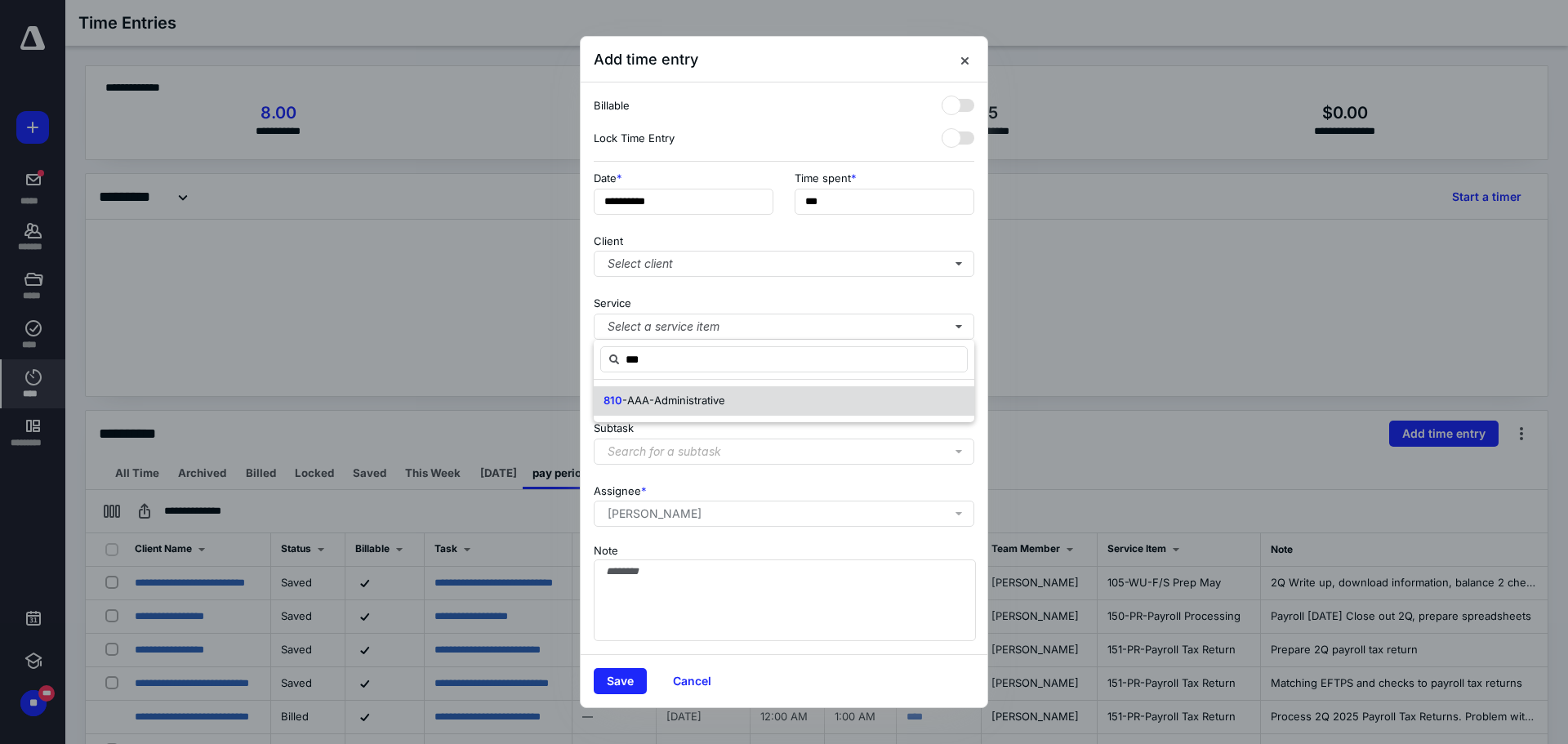 click on "-AAA-Administrative" at bounding box center [674, 400] 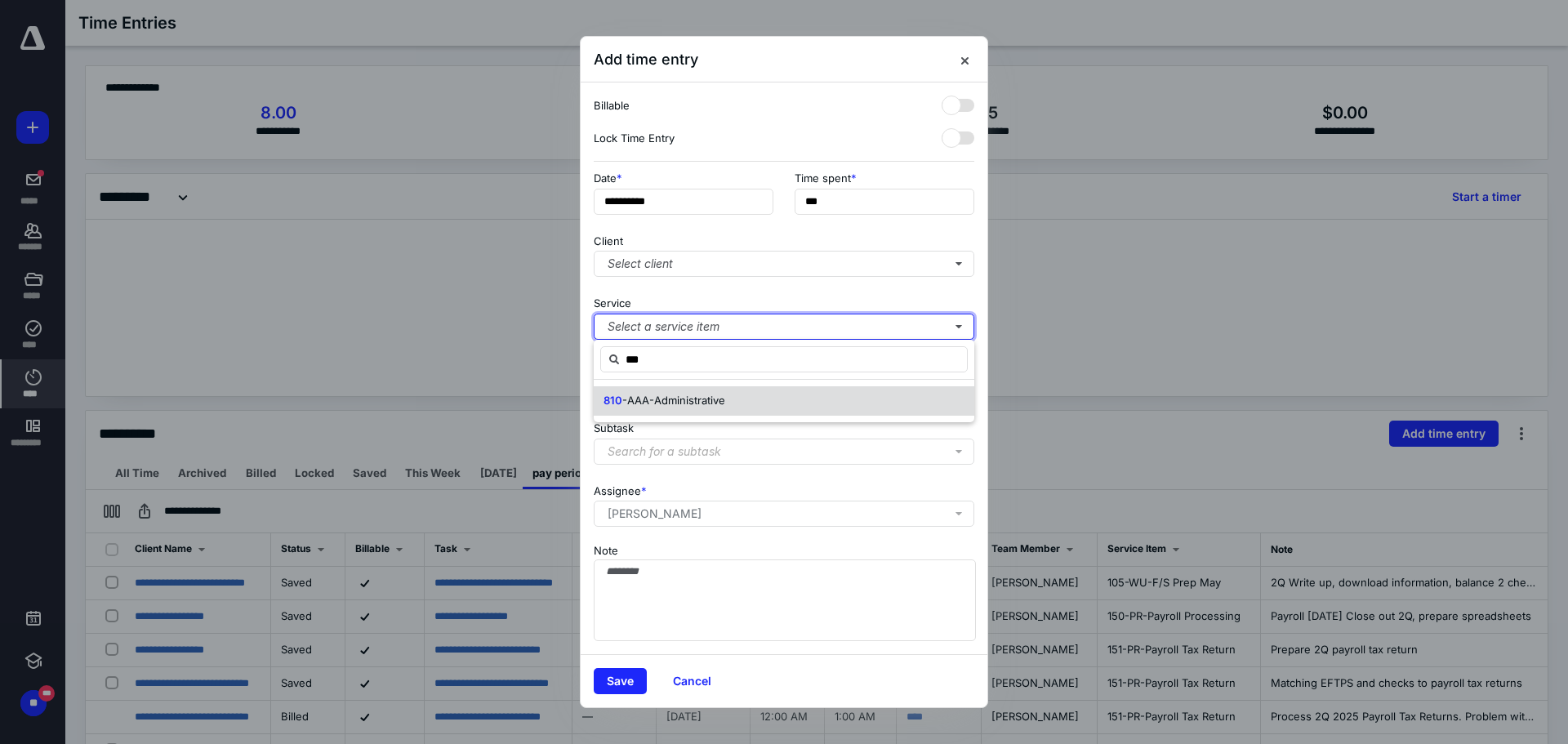 type 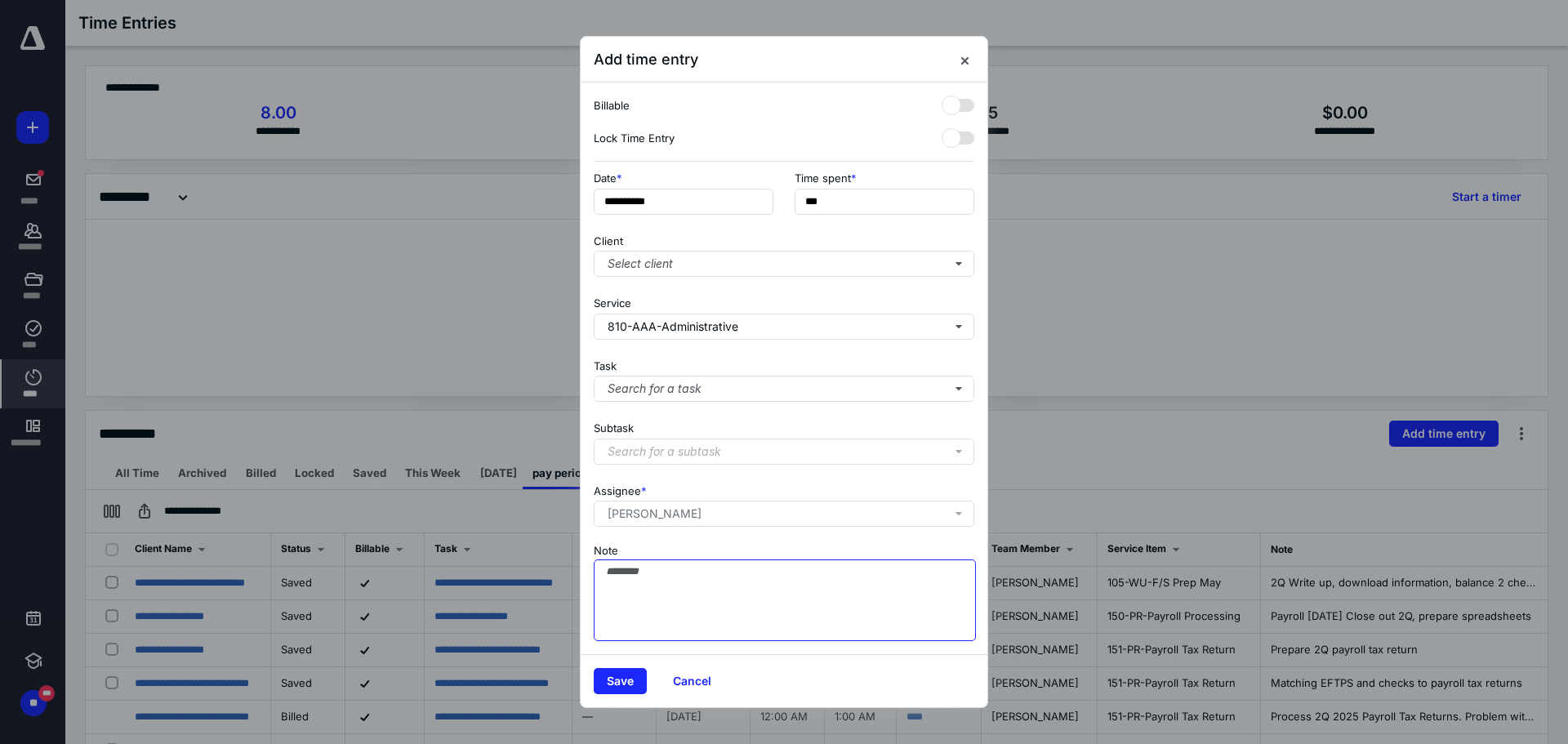 click on "Note" at bounding box center (785, 600) 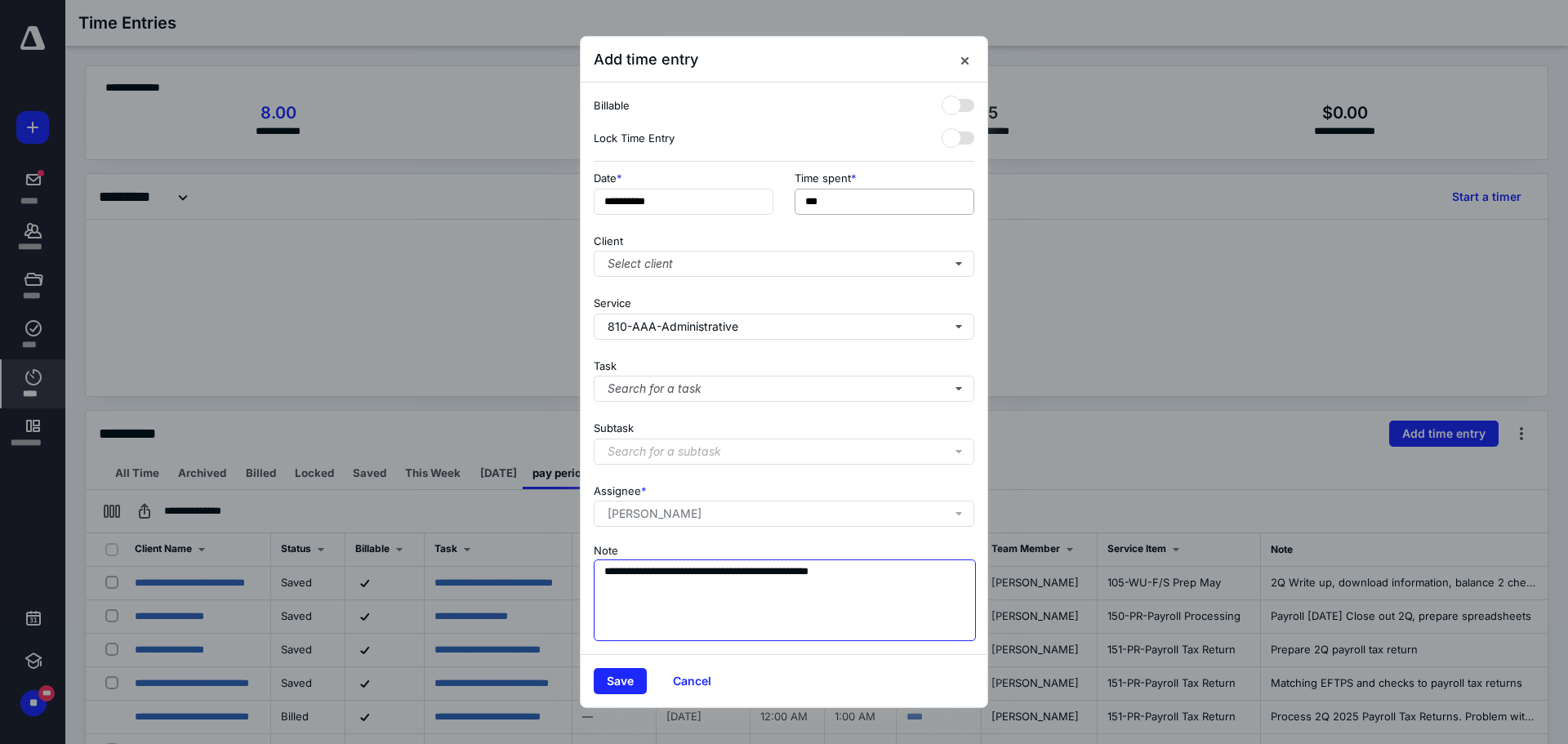 type on "**********" 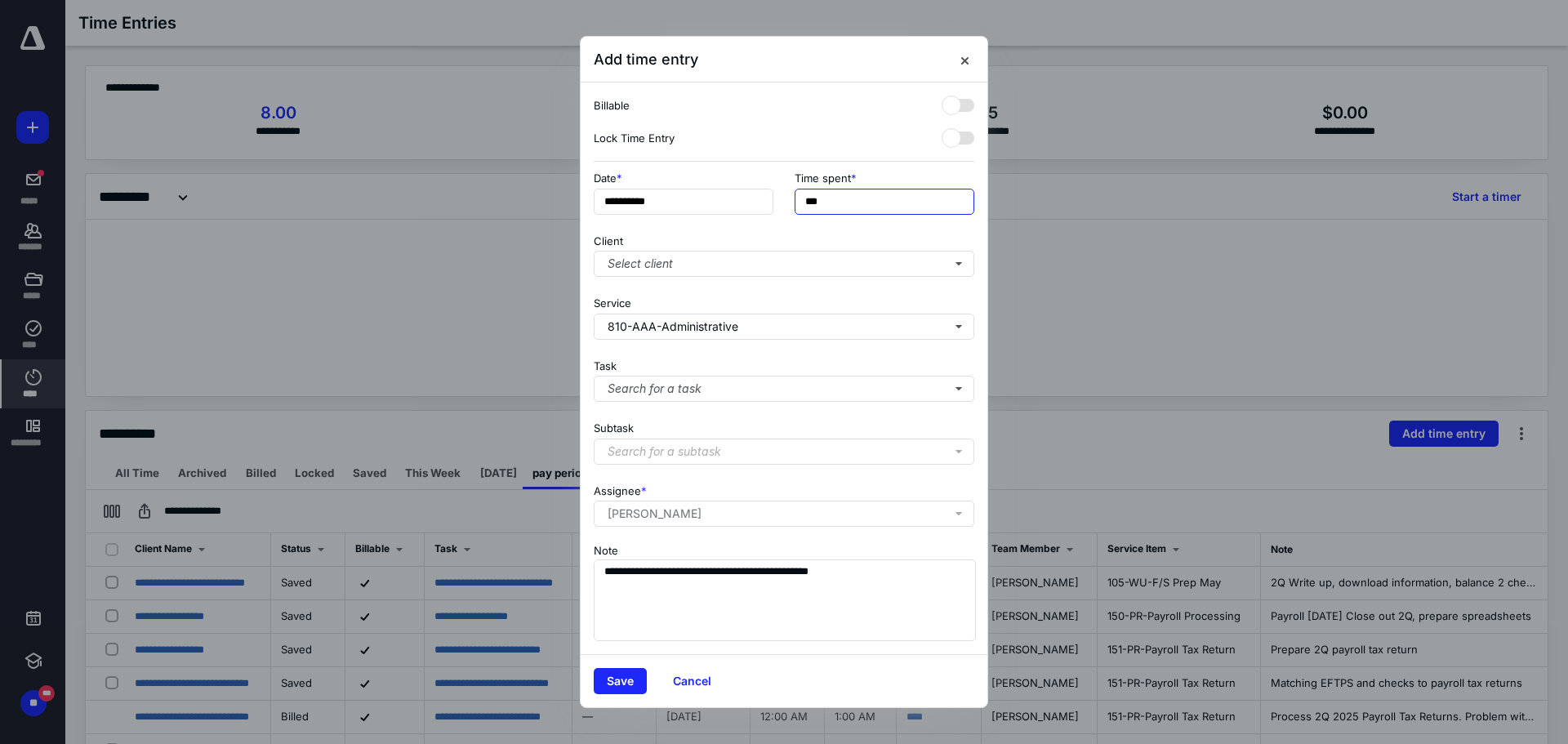 drag, startPoint x: 846, startPoint y: 207, endPoint x: 699, endPoint y: 227, distance: 148.35431 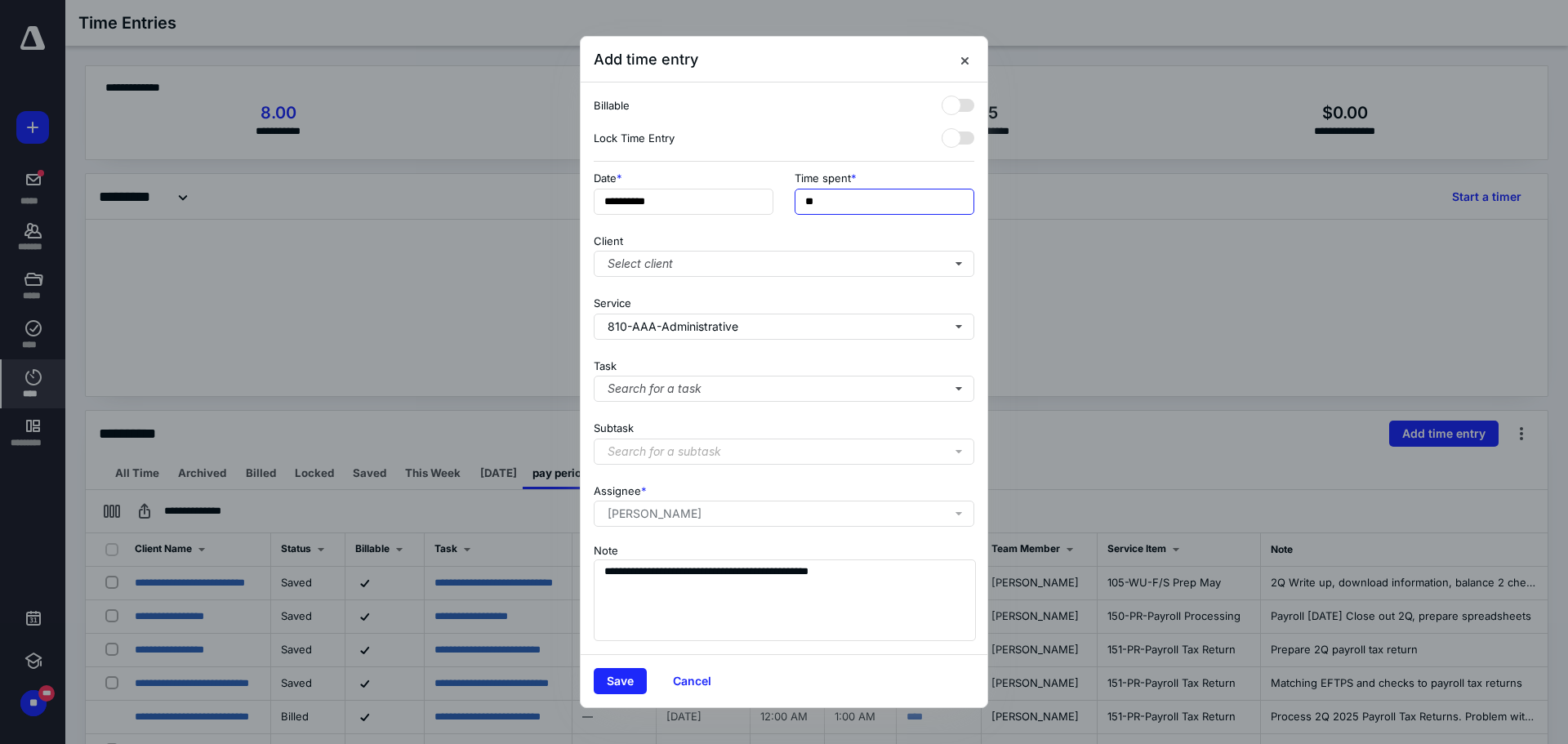 type on "***" 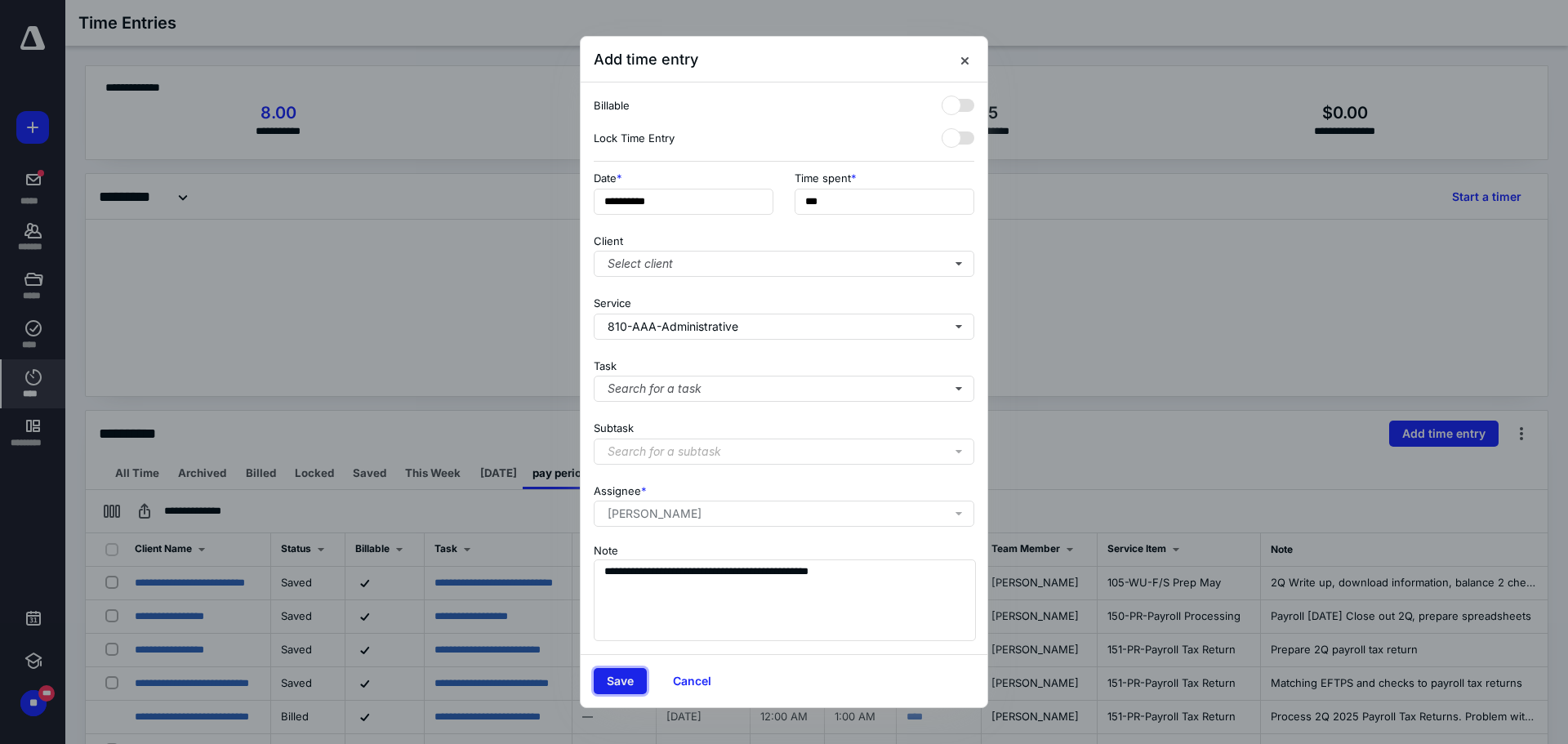 click on "Save" at bounding box center (620, 681) 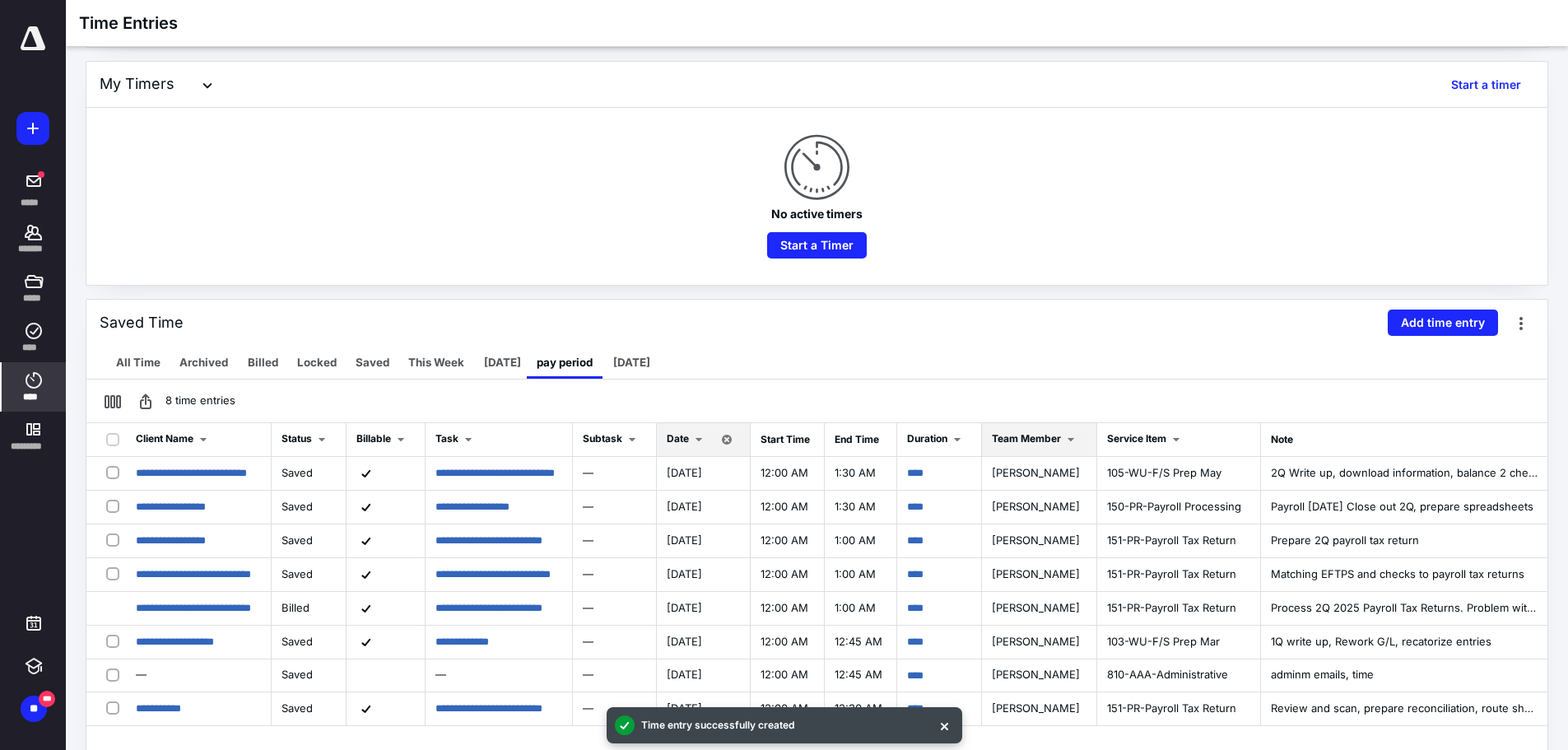 scroll, scrollTop: 366, scrollLeft: 0, axis: vertical 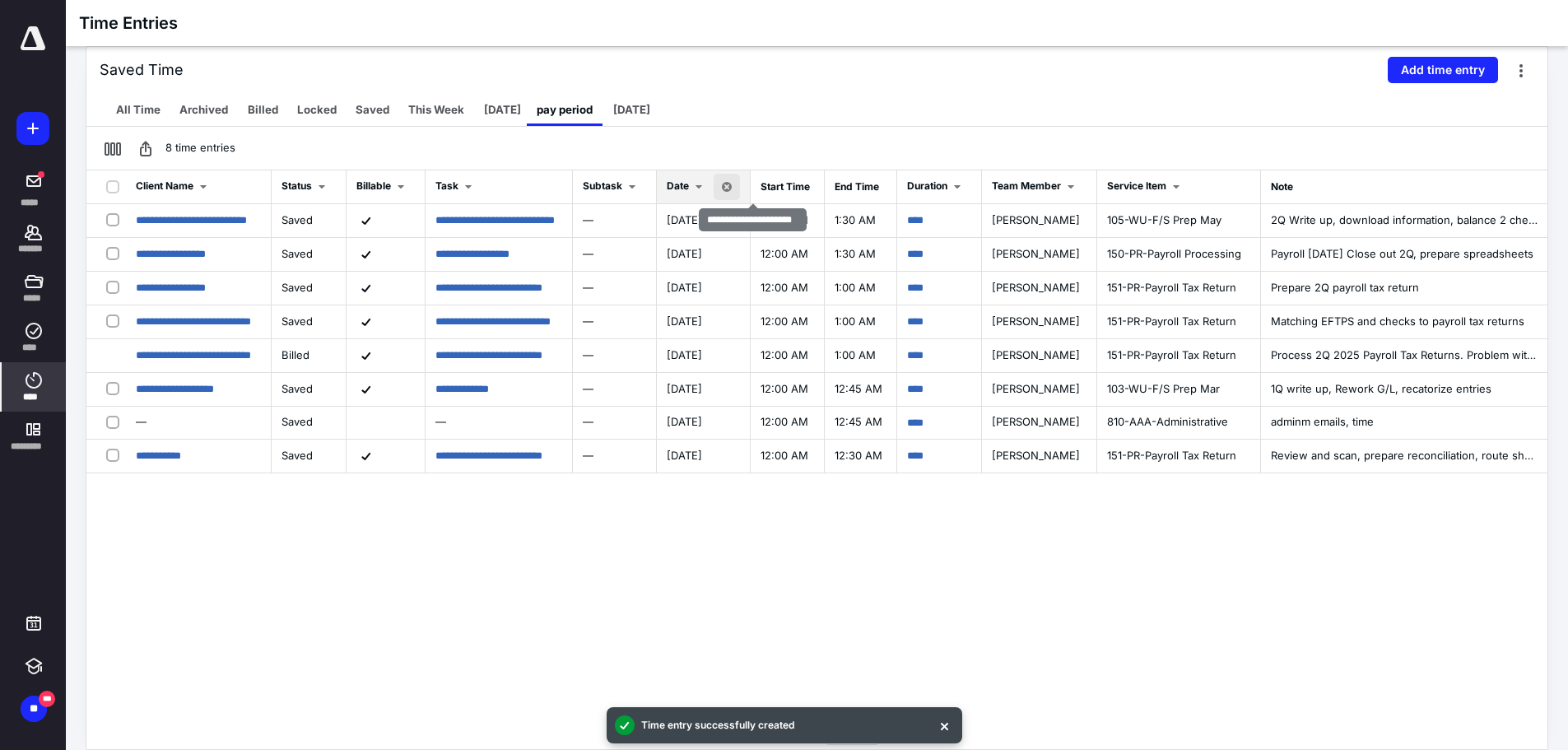 click at bounding box center (727, 187) 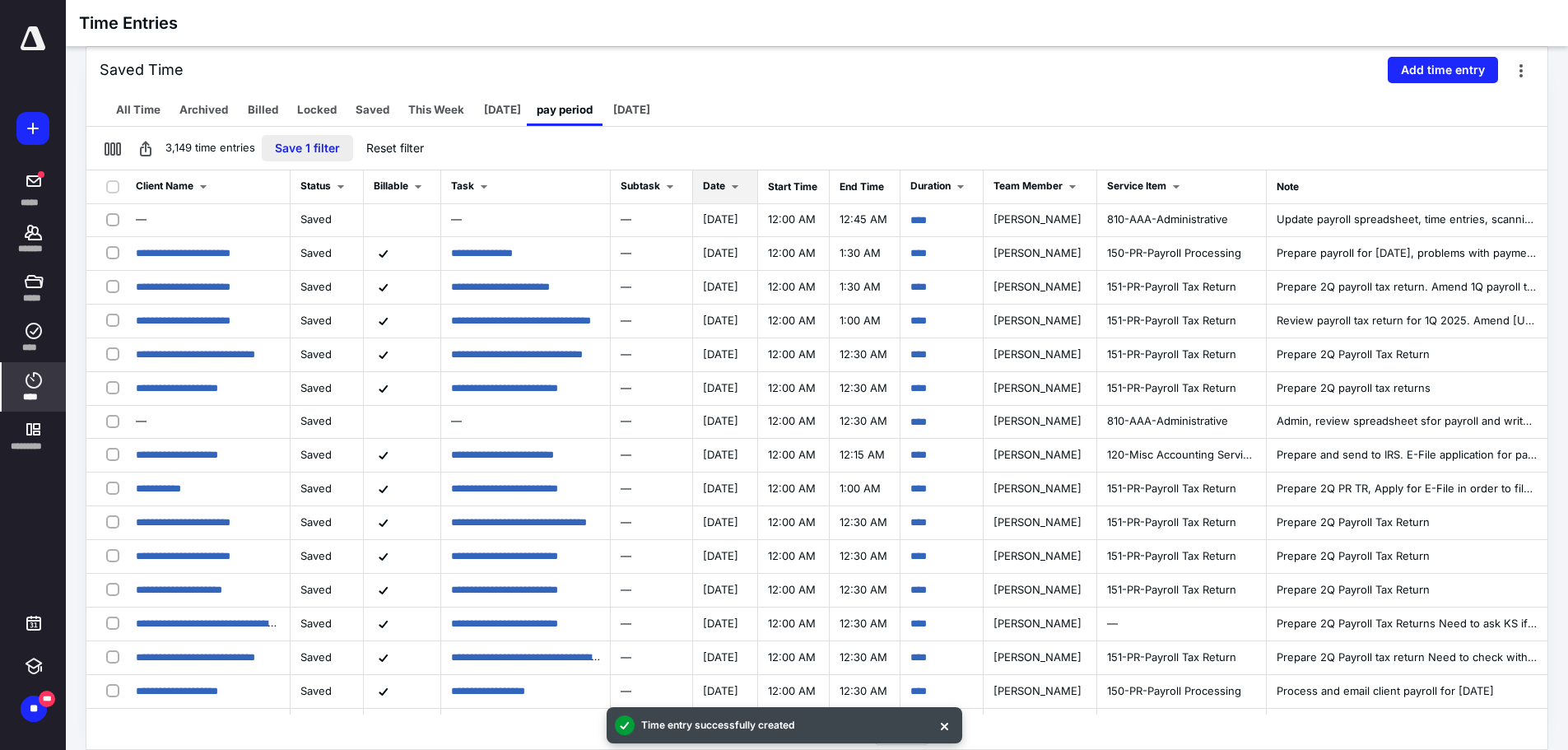 click on "Save 1 filter" at bounding box center (307, 148) 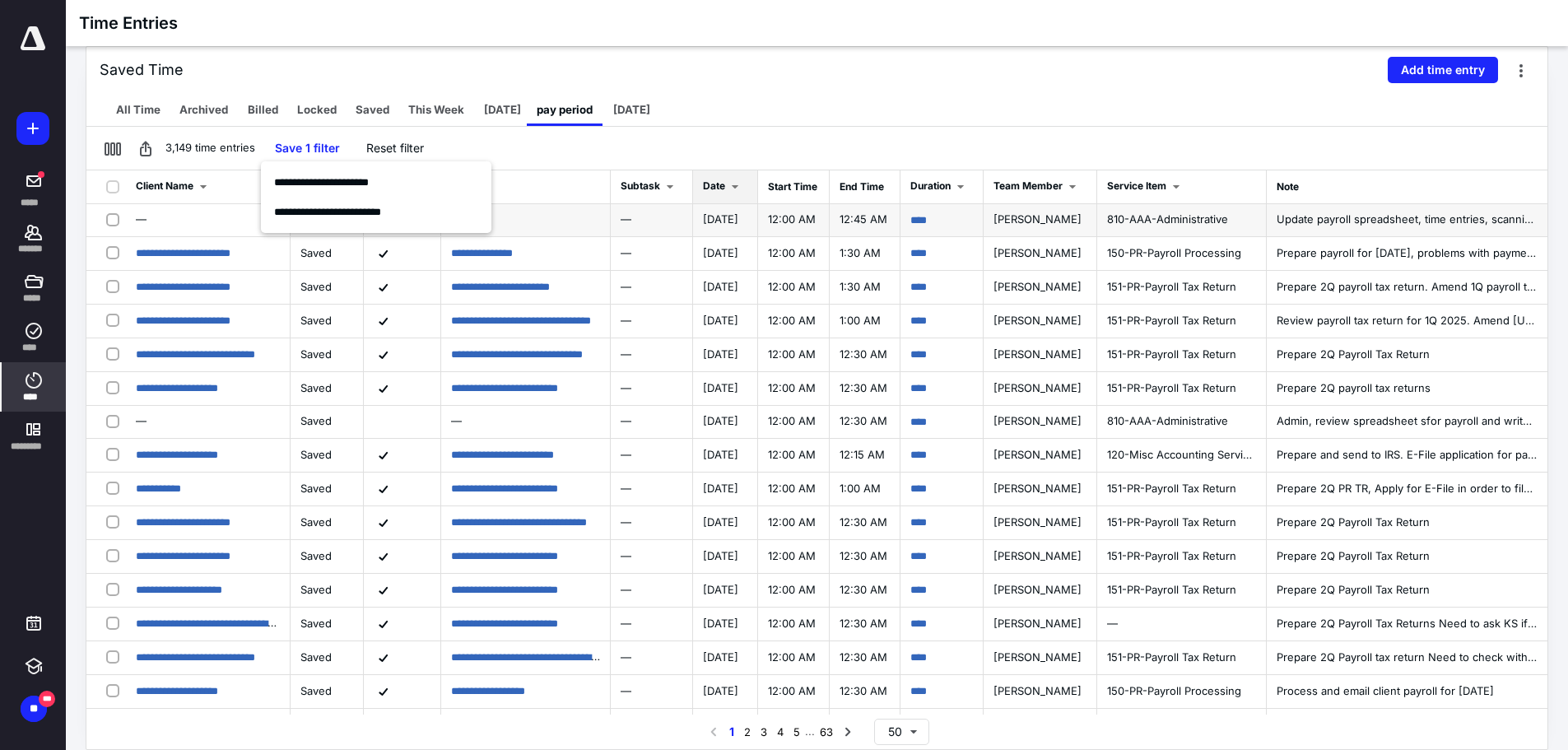 click on "**********" at bounding box center [376, 212] 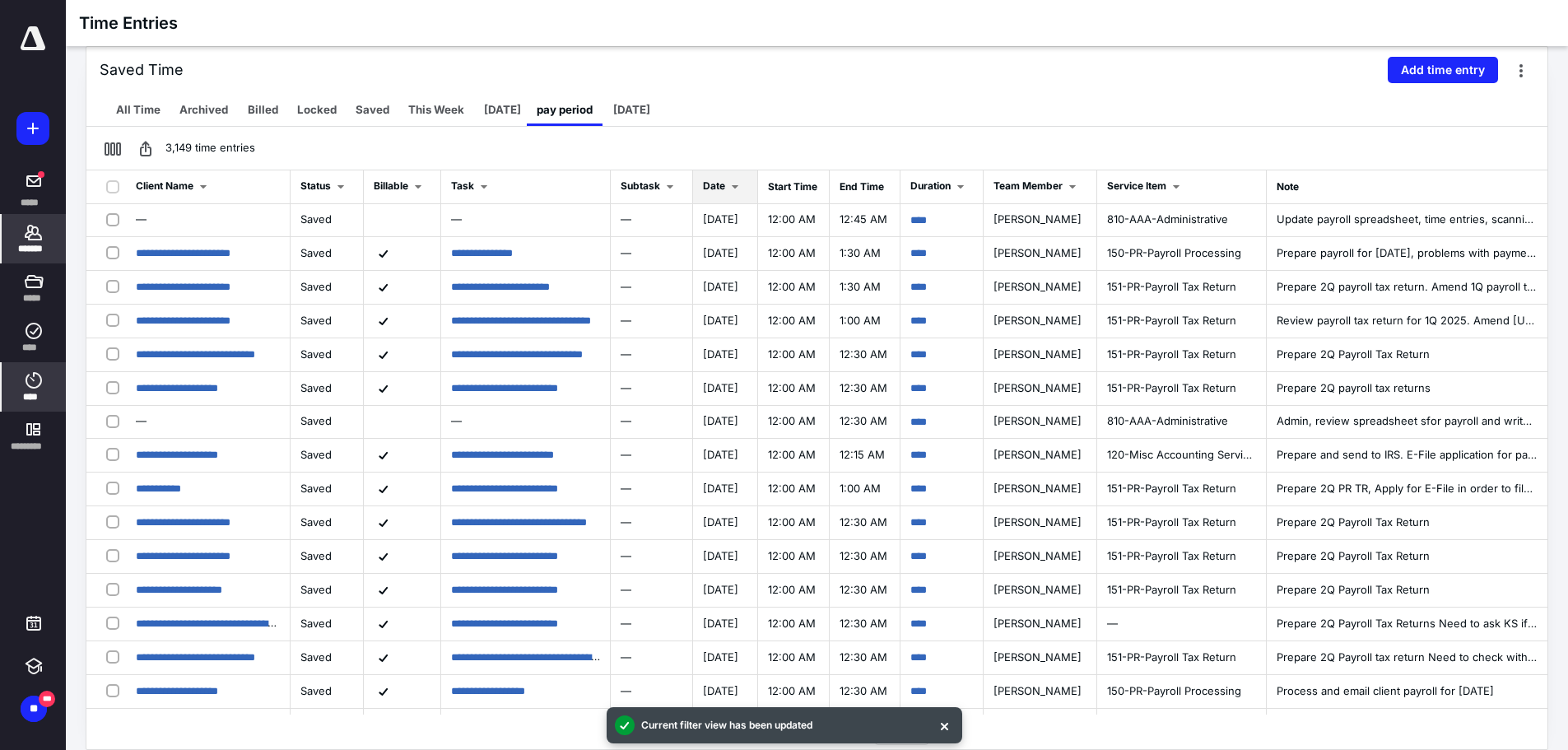 click on "*******" at bounding box center [34, 249] 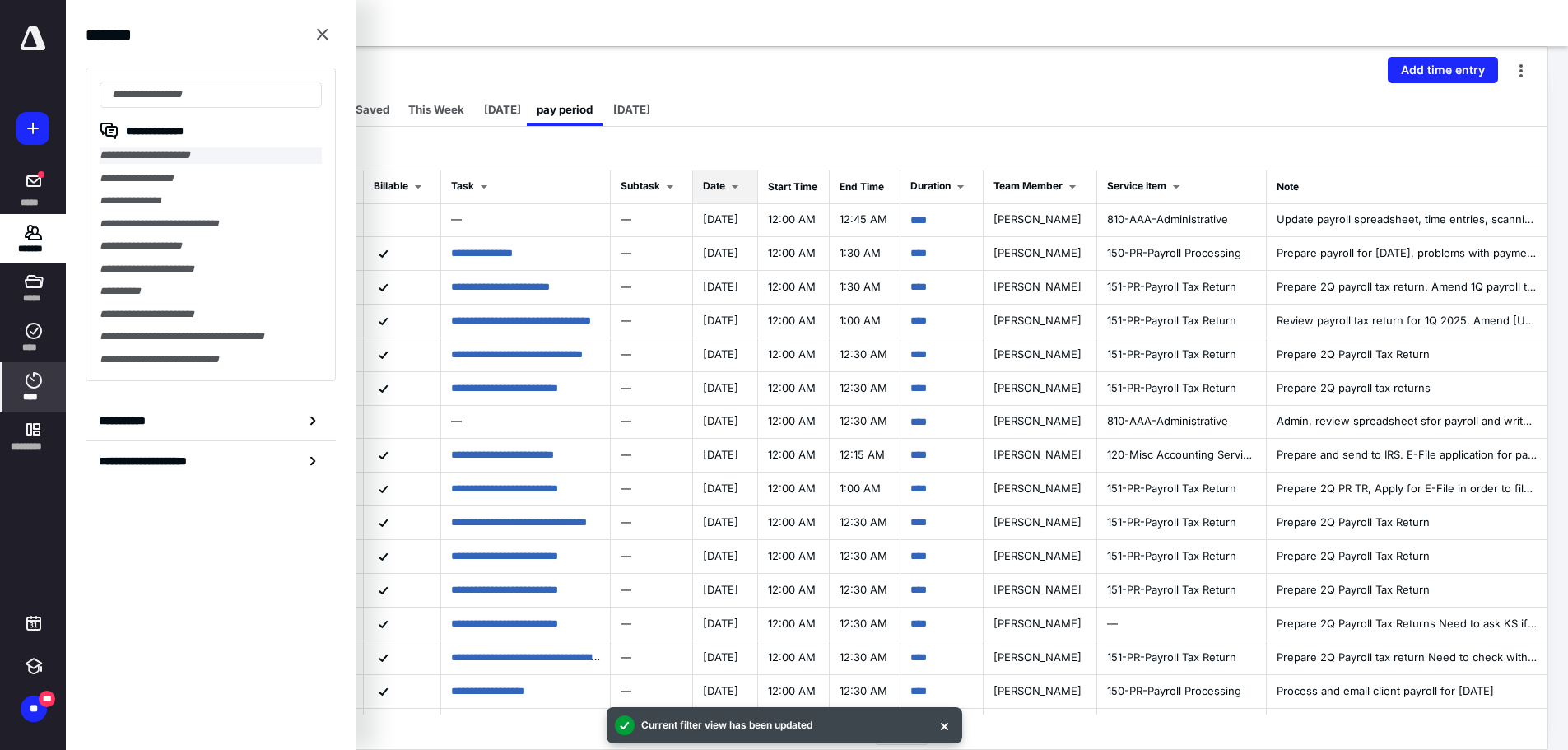 click on "**********" at bounding box center (211, 156) 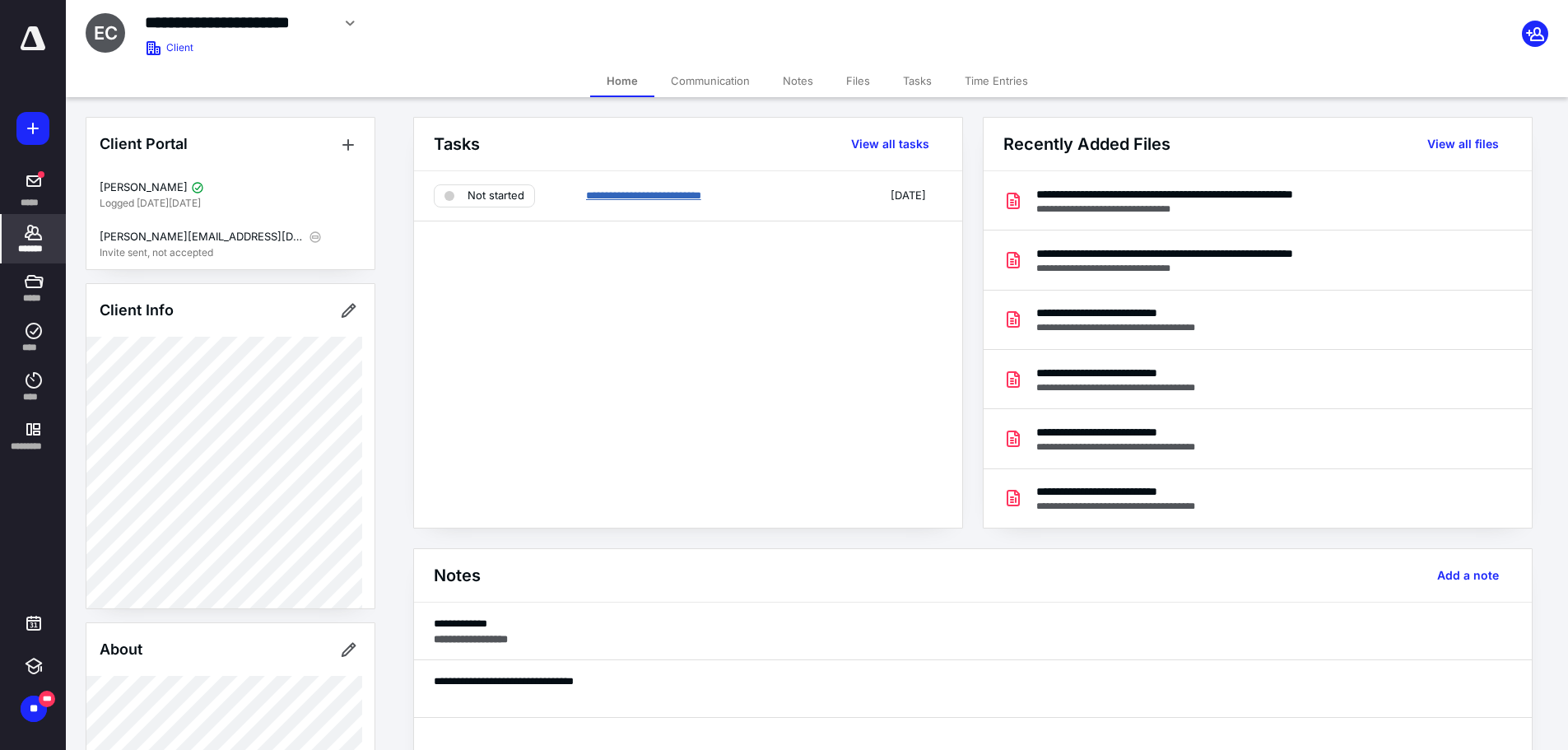 click on "**********" at bounding box center [644, 195] 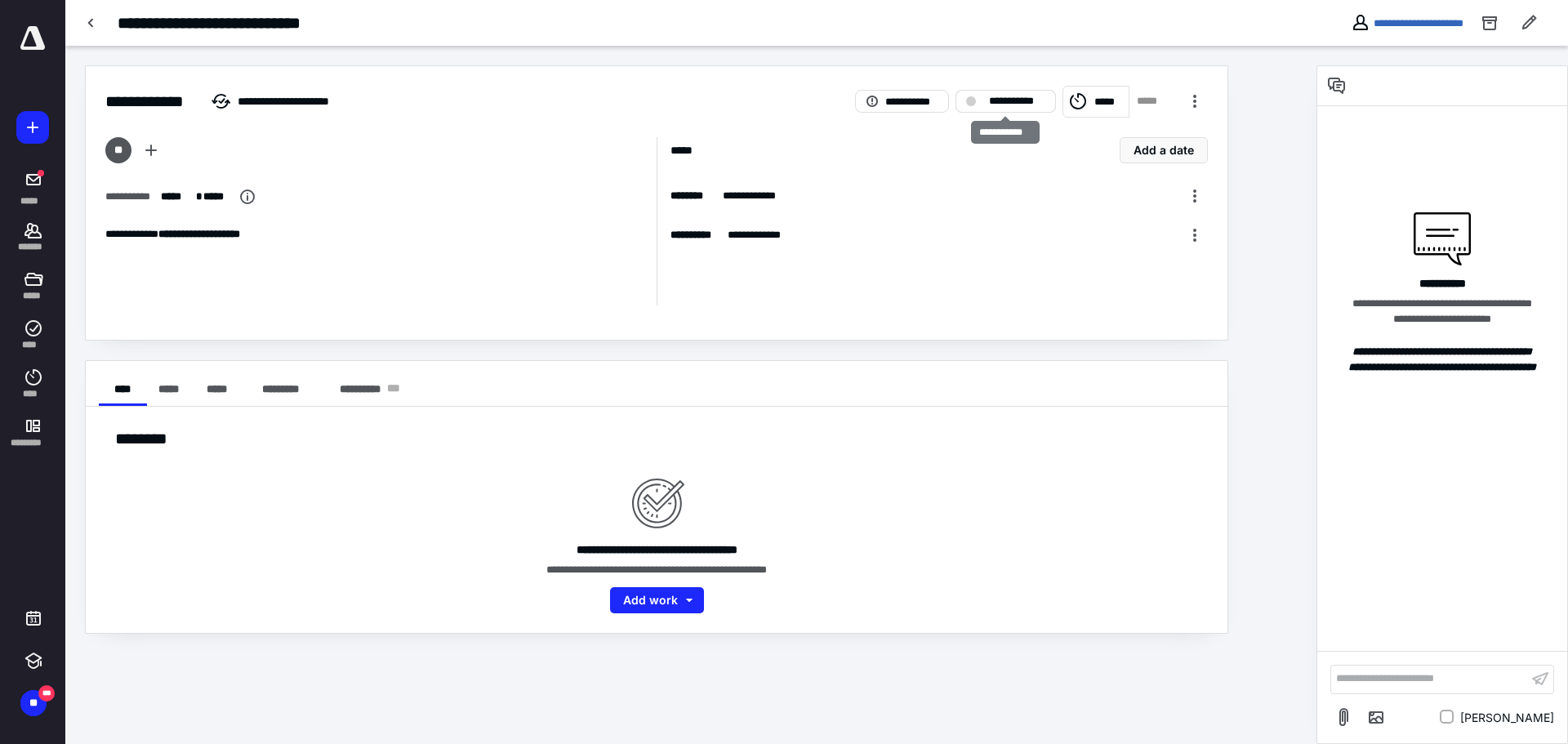 click on "**********" at bounding box center (1017, 101) 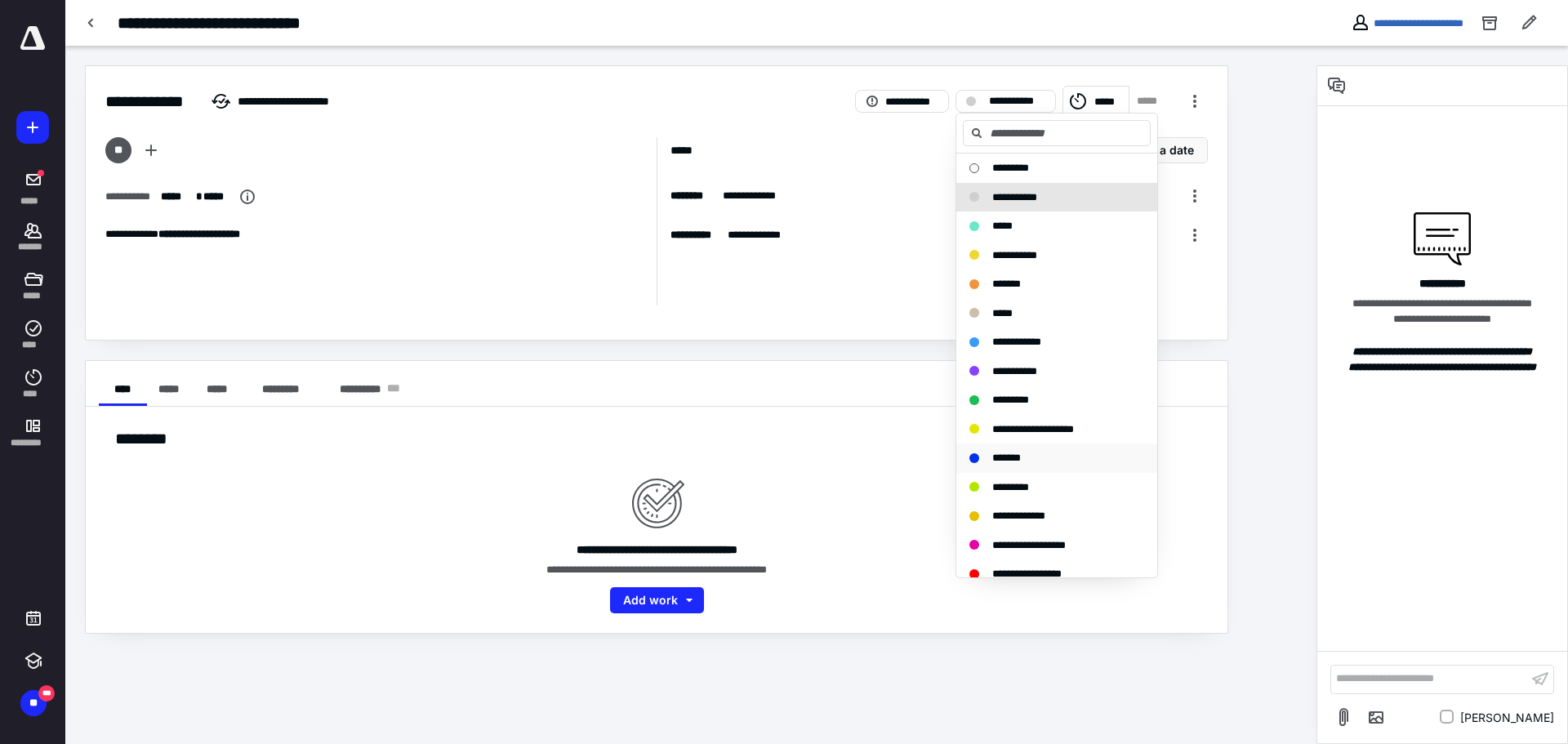 click on "*******" at bounding box center (1047, 458) 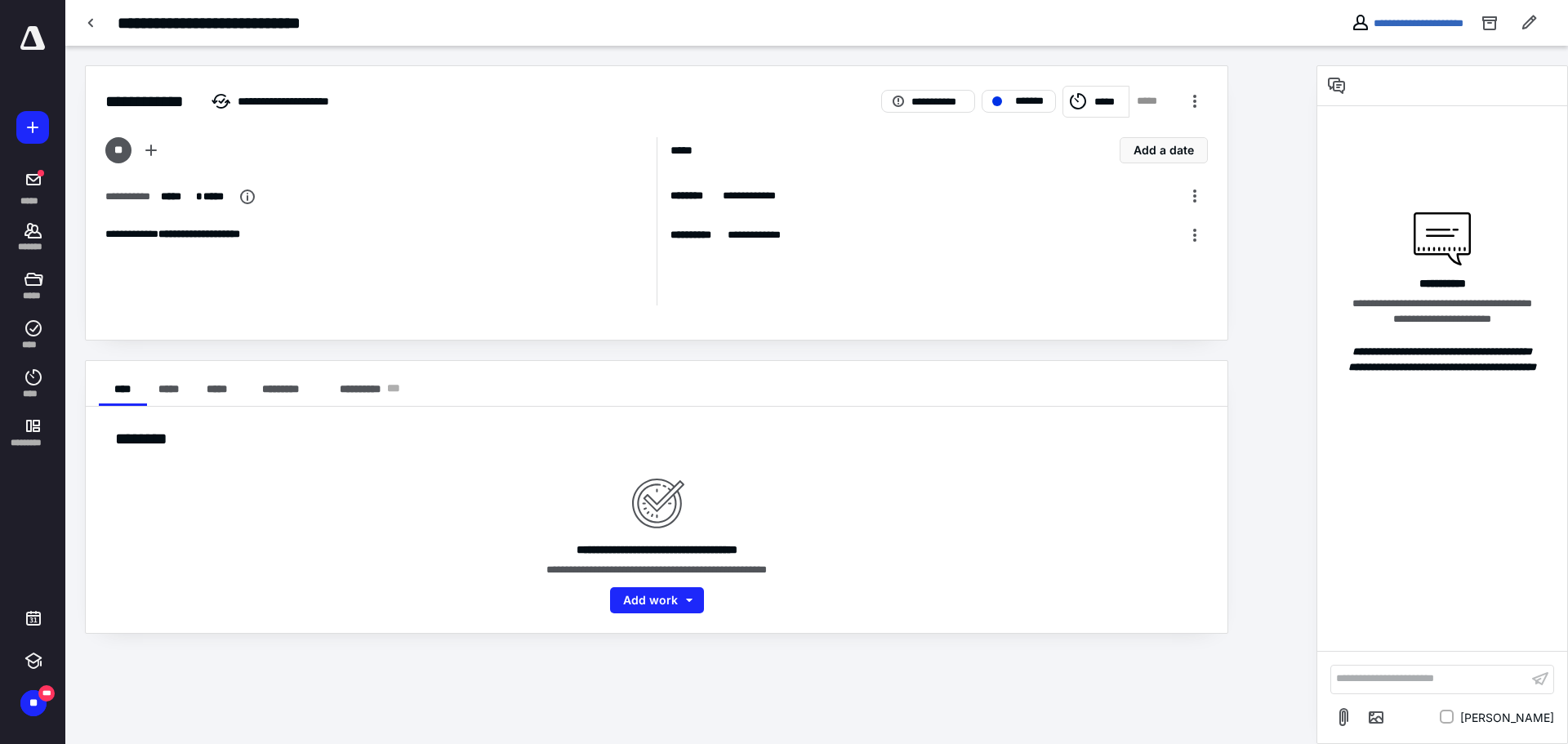 click on "*****" at bounding box center [1109, 102] 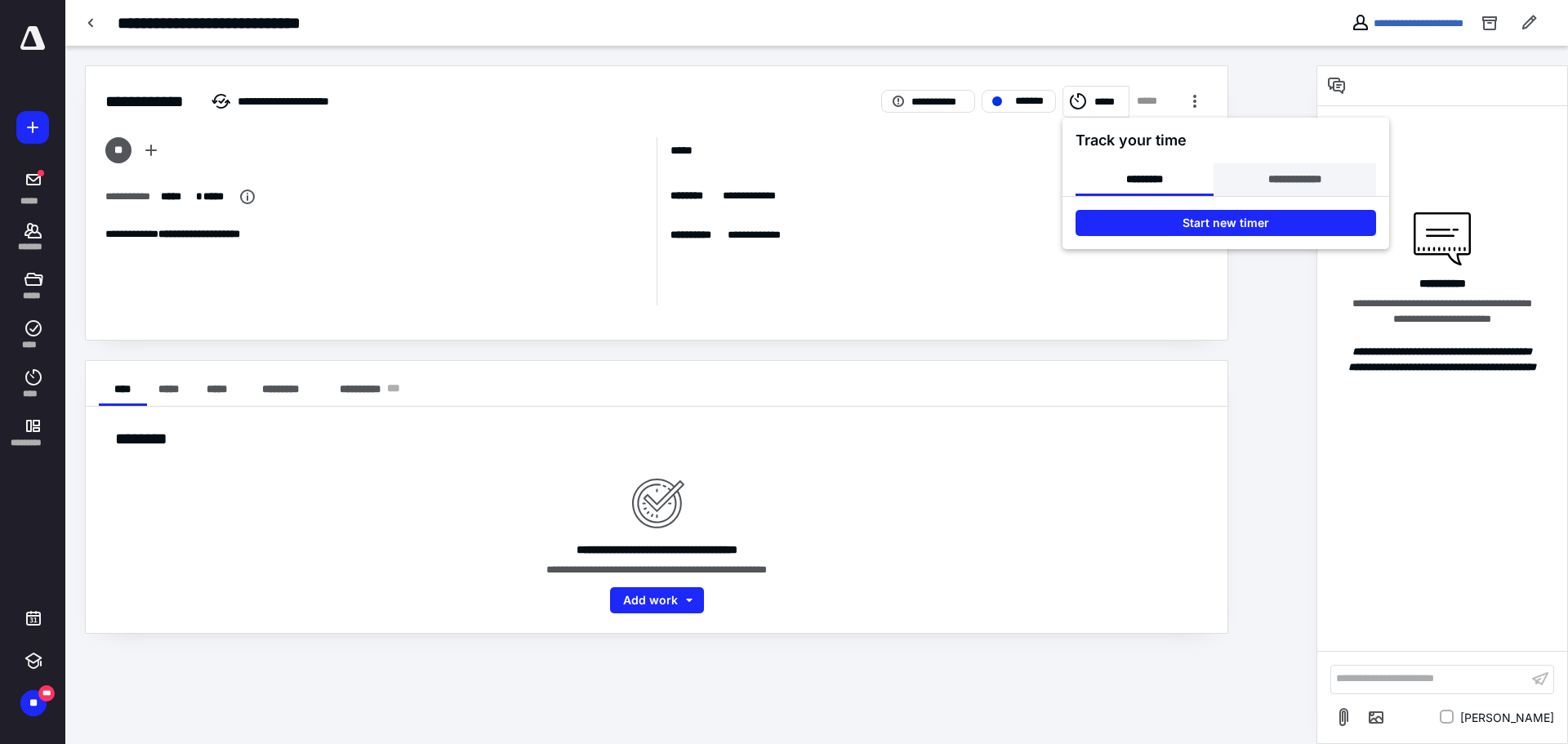 click on "**********" at bounding box center (1294, 180) 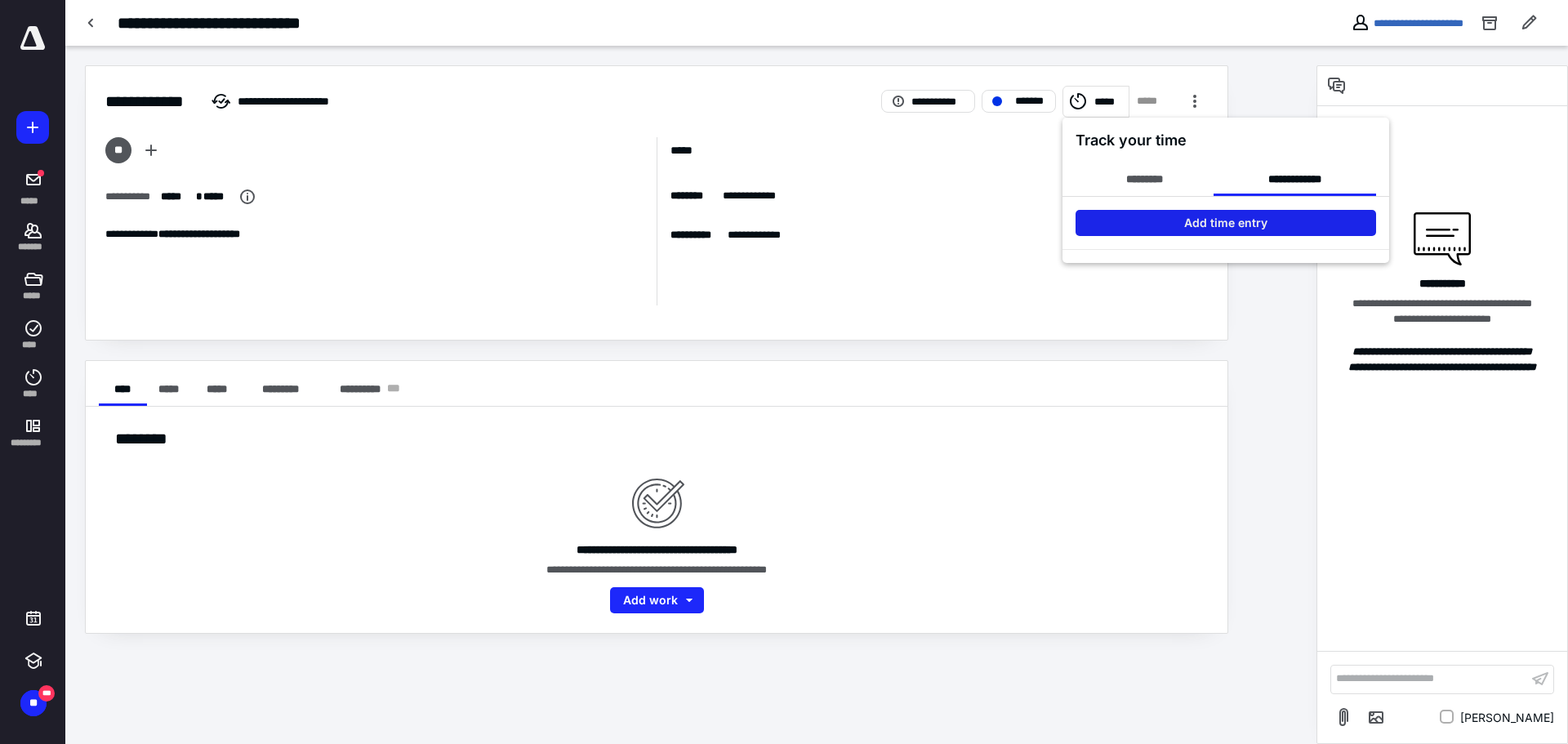 click on "Add time entry" at bounding box center (1226, 223) 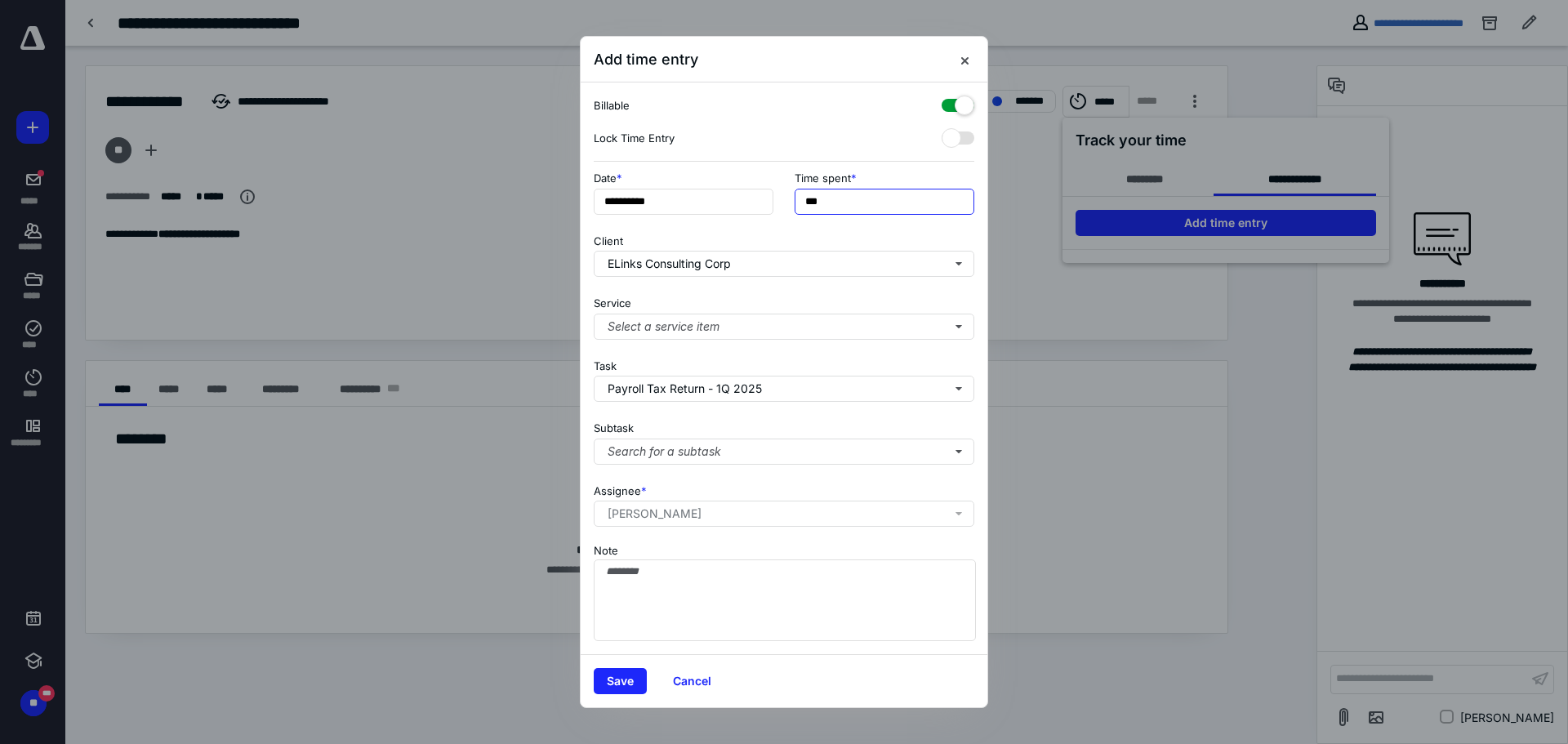 drag, startPoint x: 835, startPoint y: 209, endPoint x: 555, endPoint y: 243, distance: 282.05673 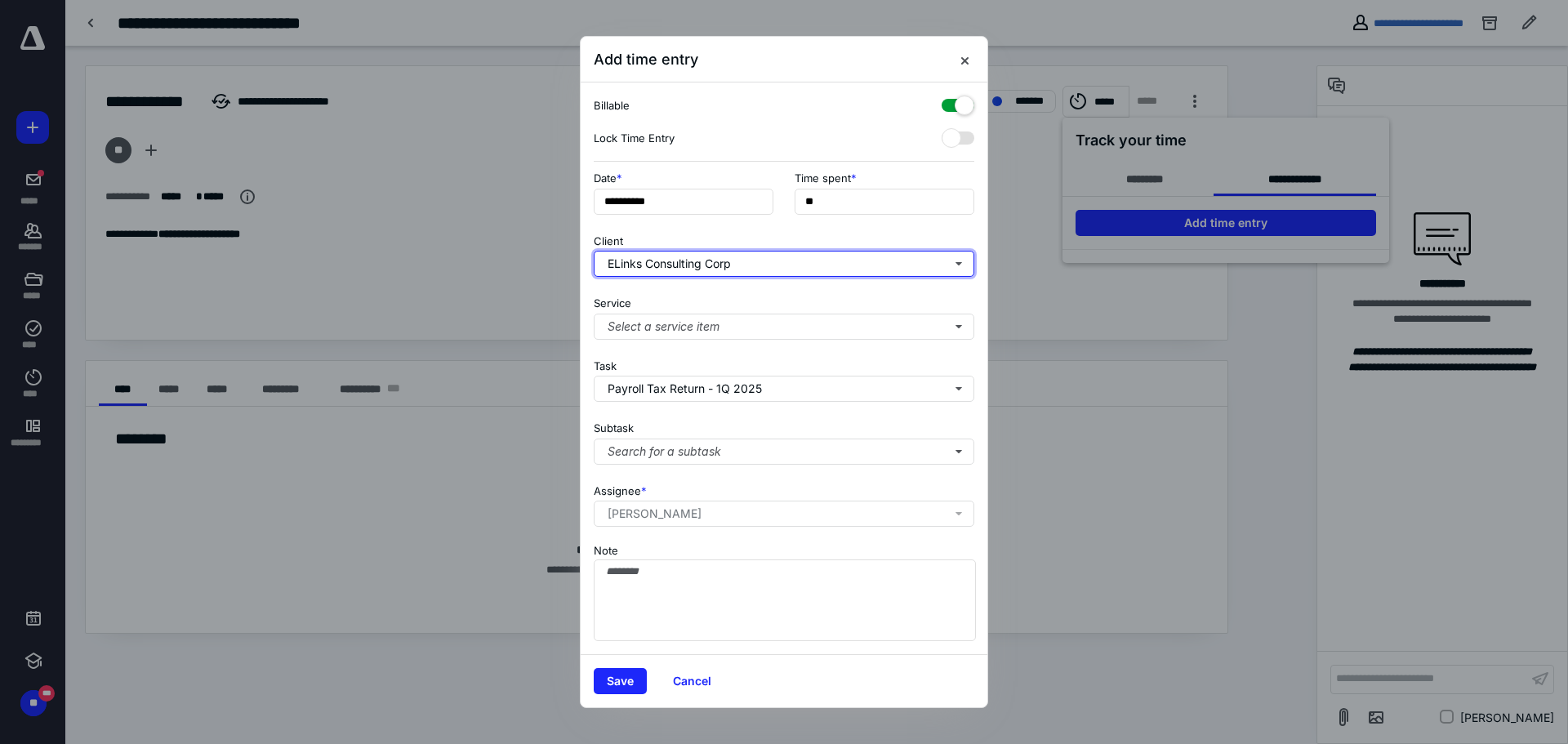 type on "***" 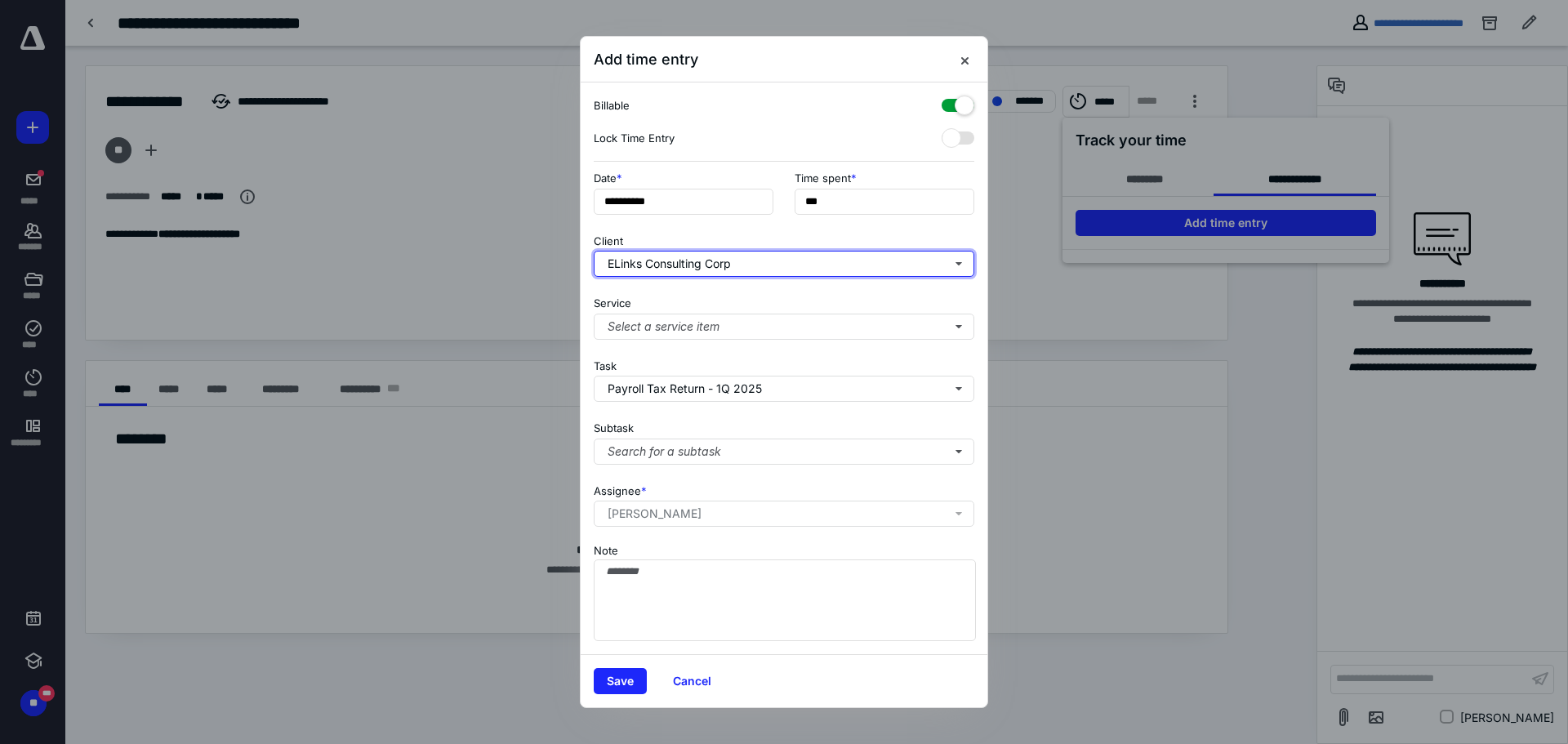type 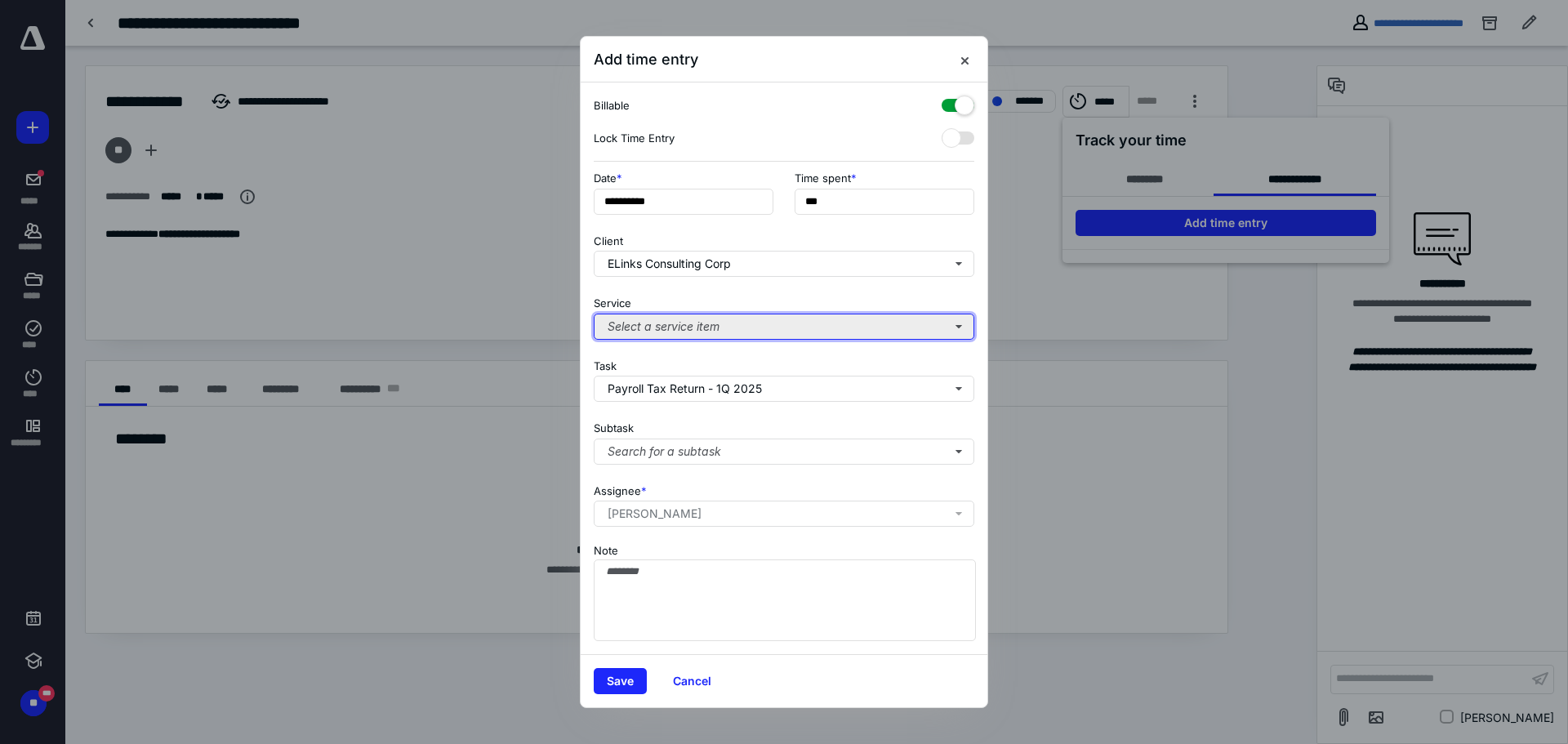 click on "Select a service item" at bounding box center (784, 327) 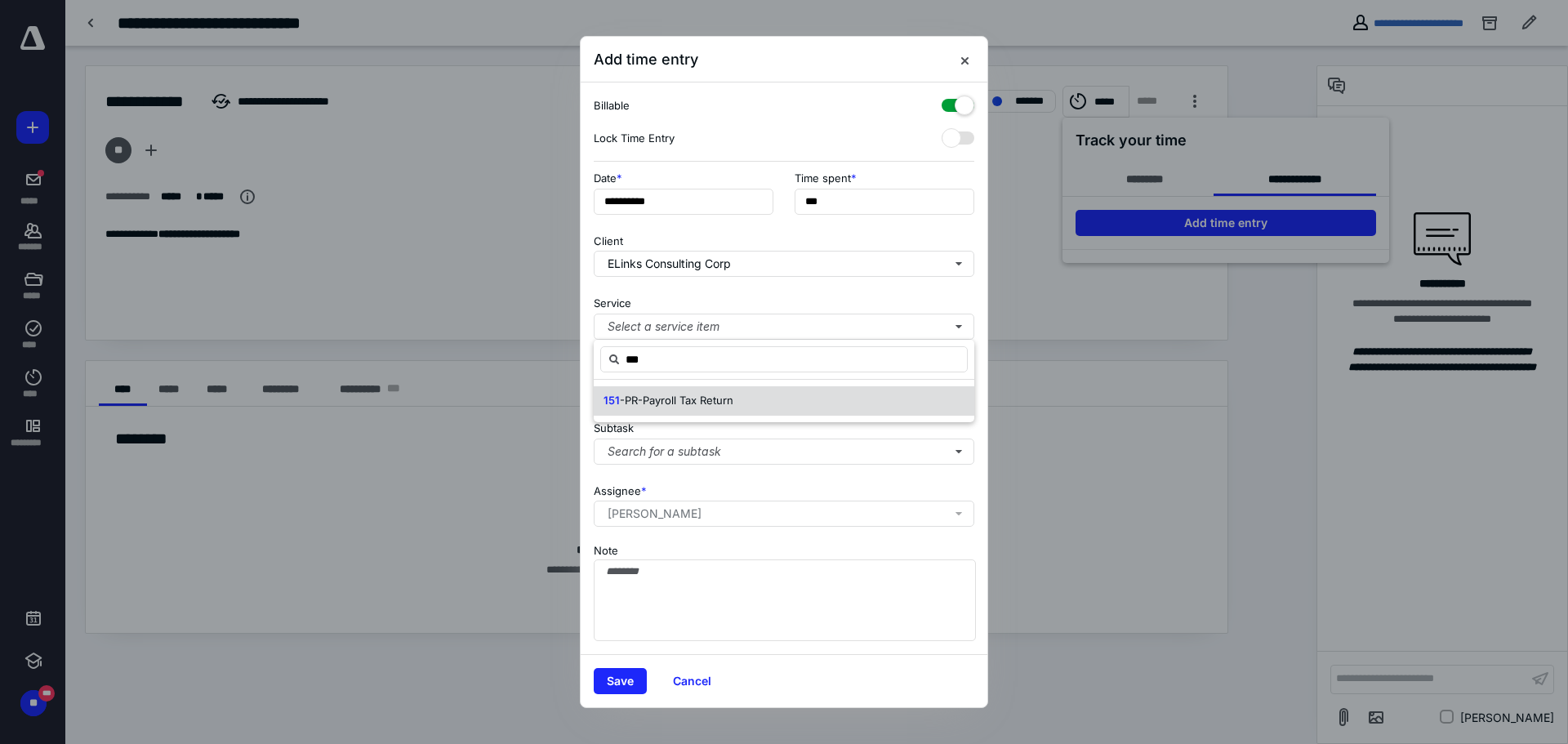 click on "-PR-Payroll Tax Return" at bounding box center [676, 400] 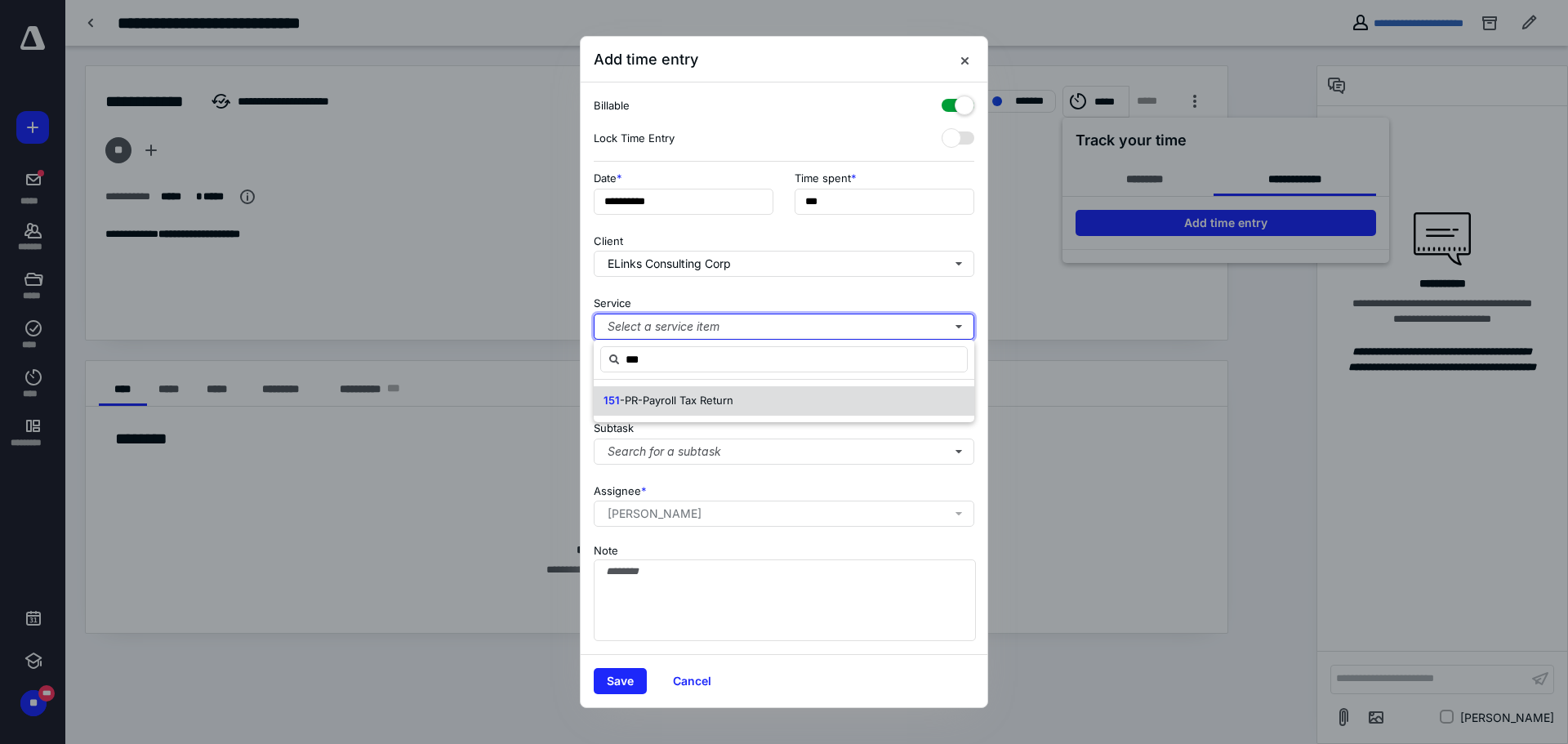 type 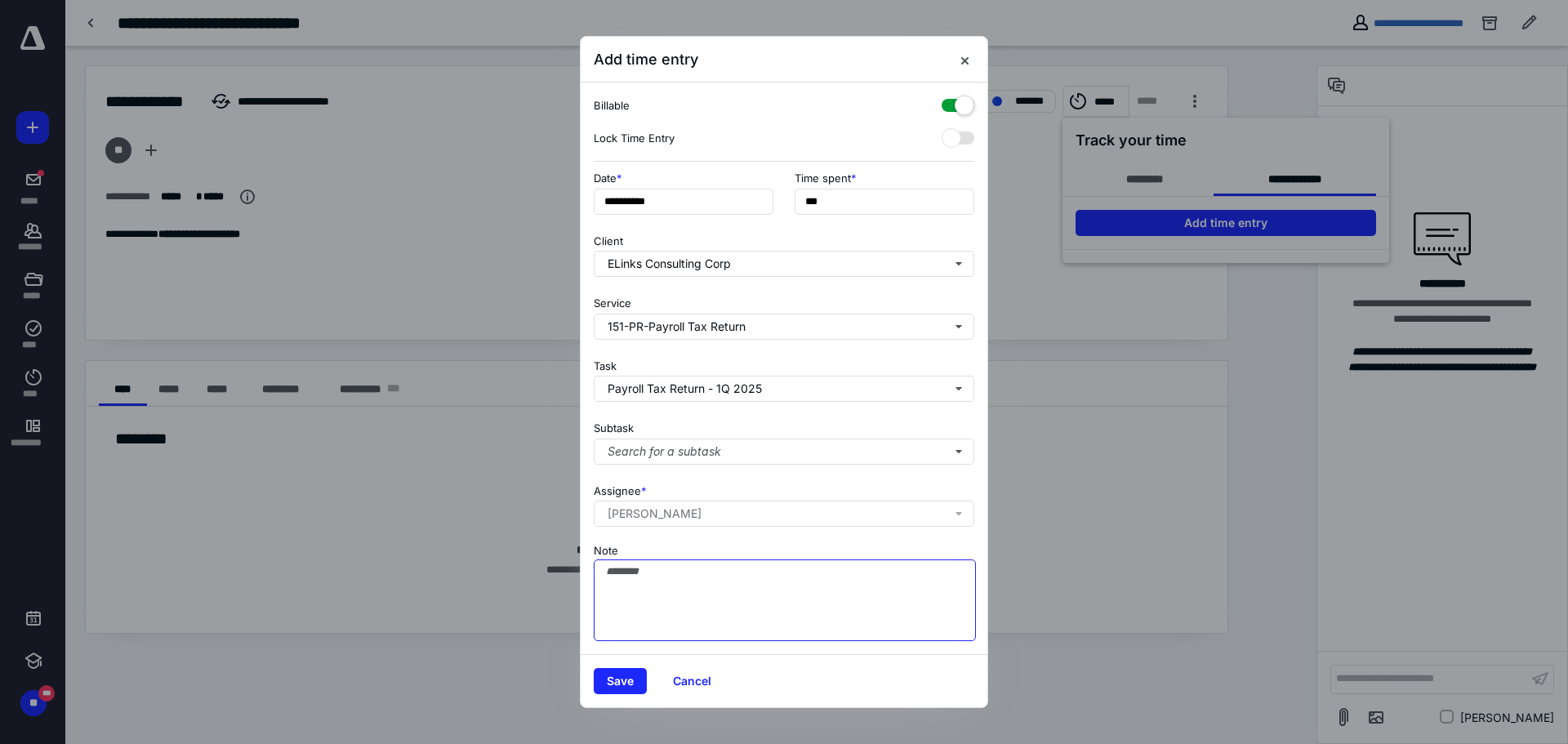 click on "Note" at bounding box center (785, 600) 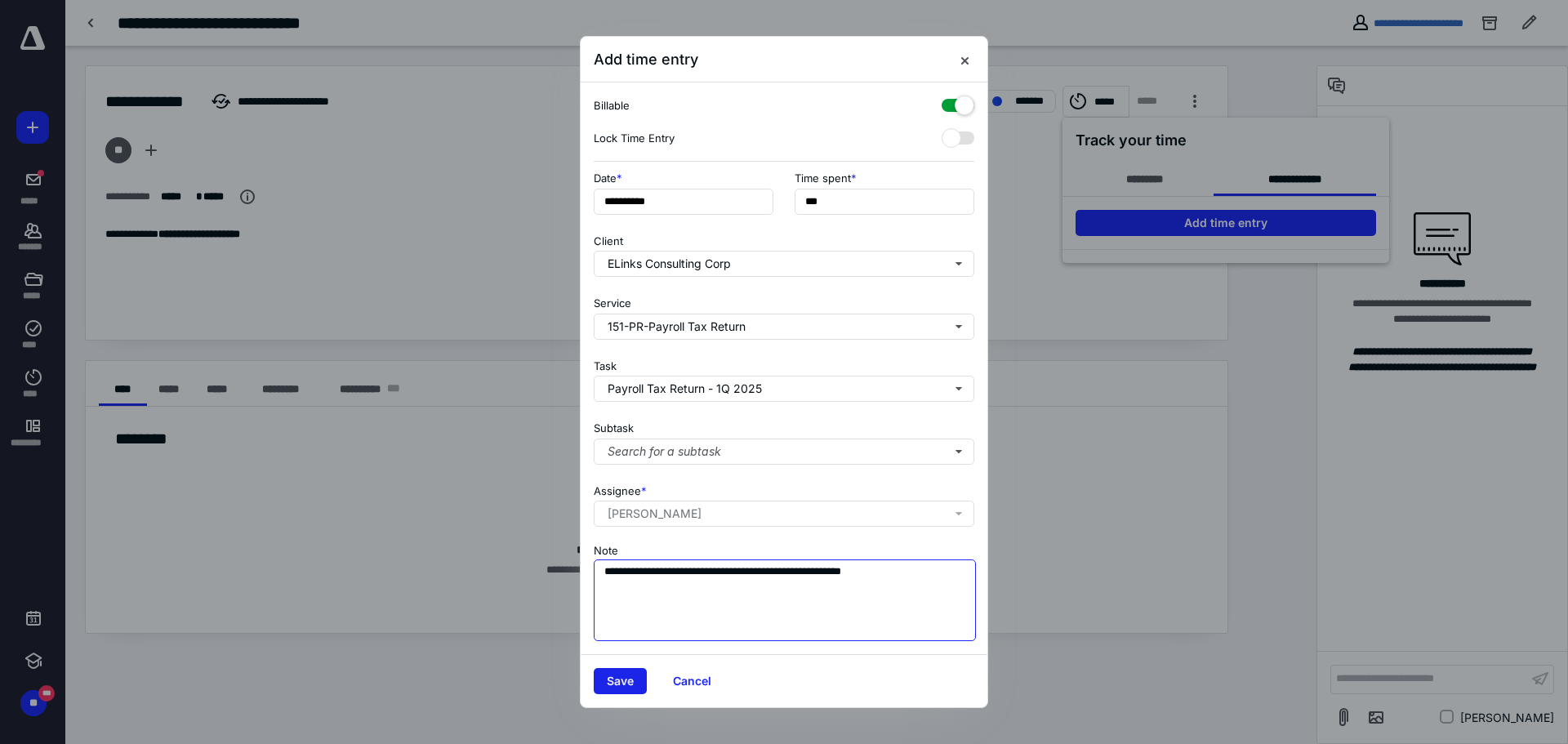 type on "**********" 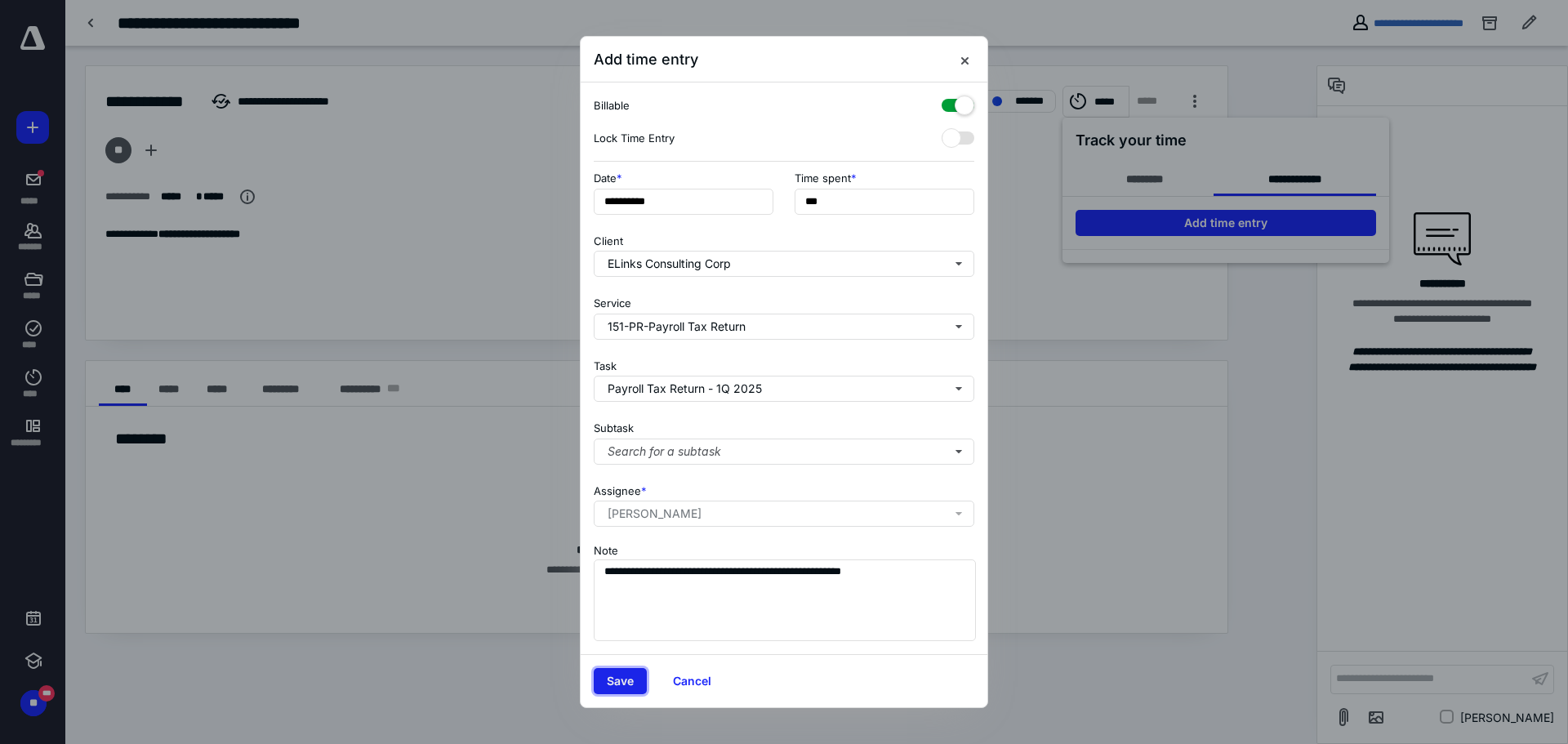 click on "Save" at bounding box center (620, 681) 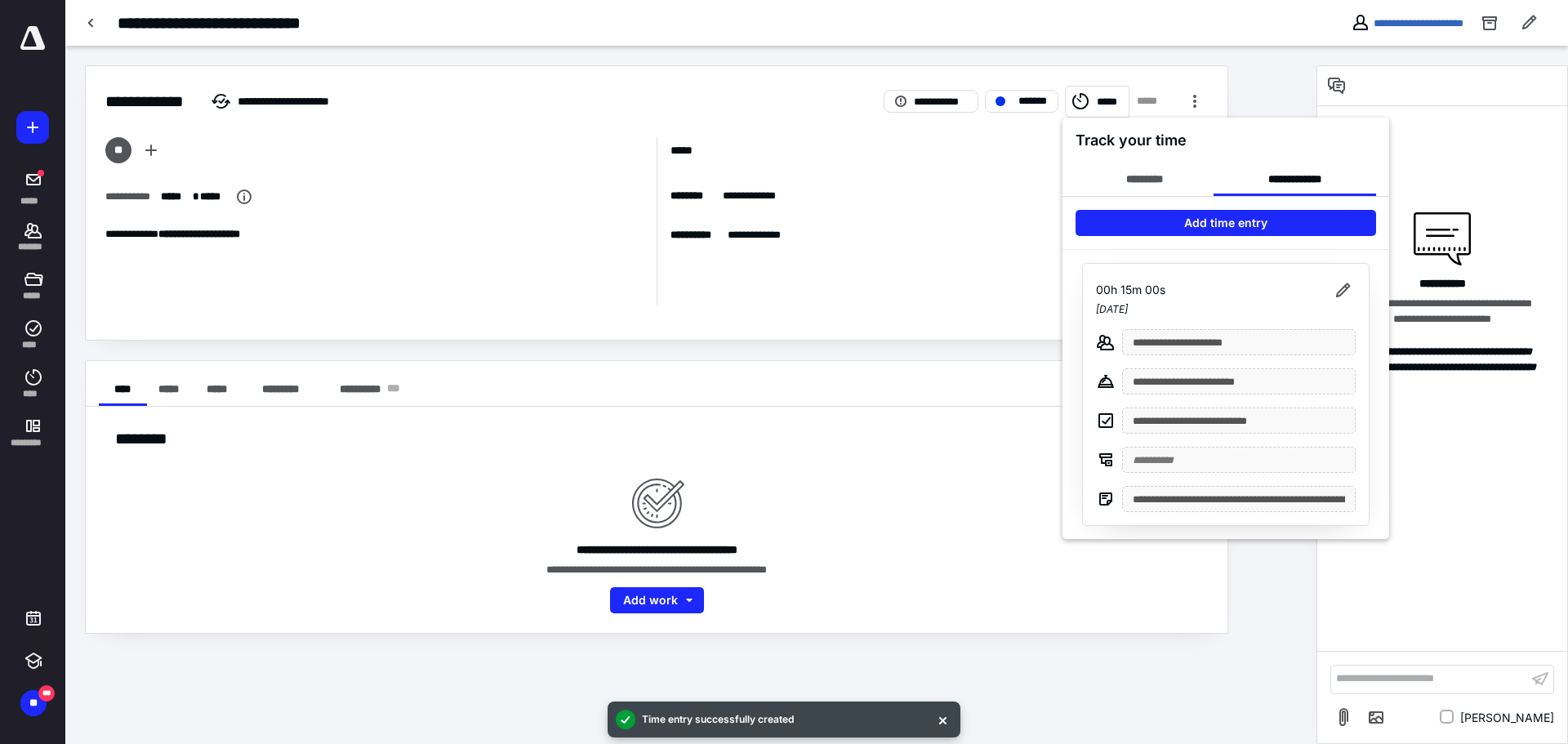 click at bounding box center (784, 372) 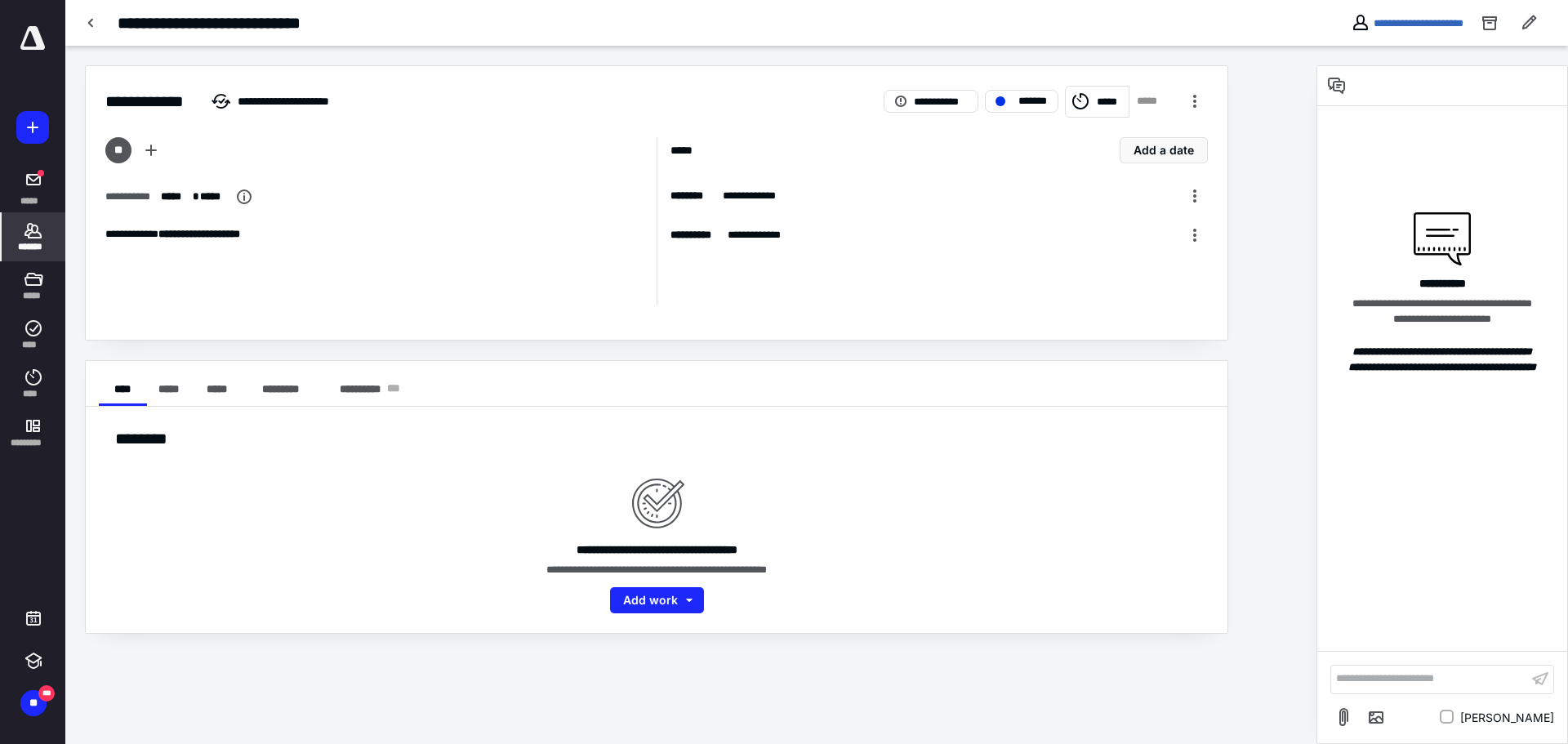click 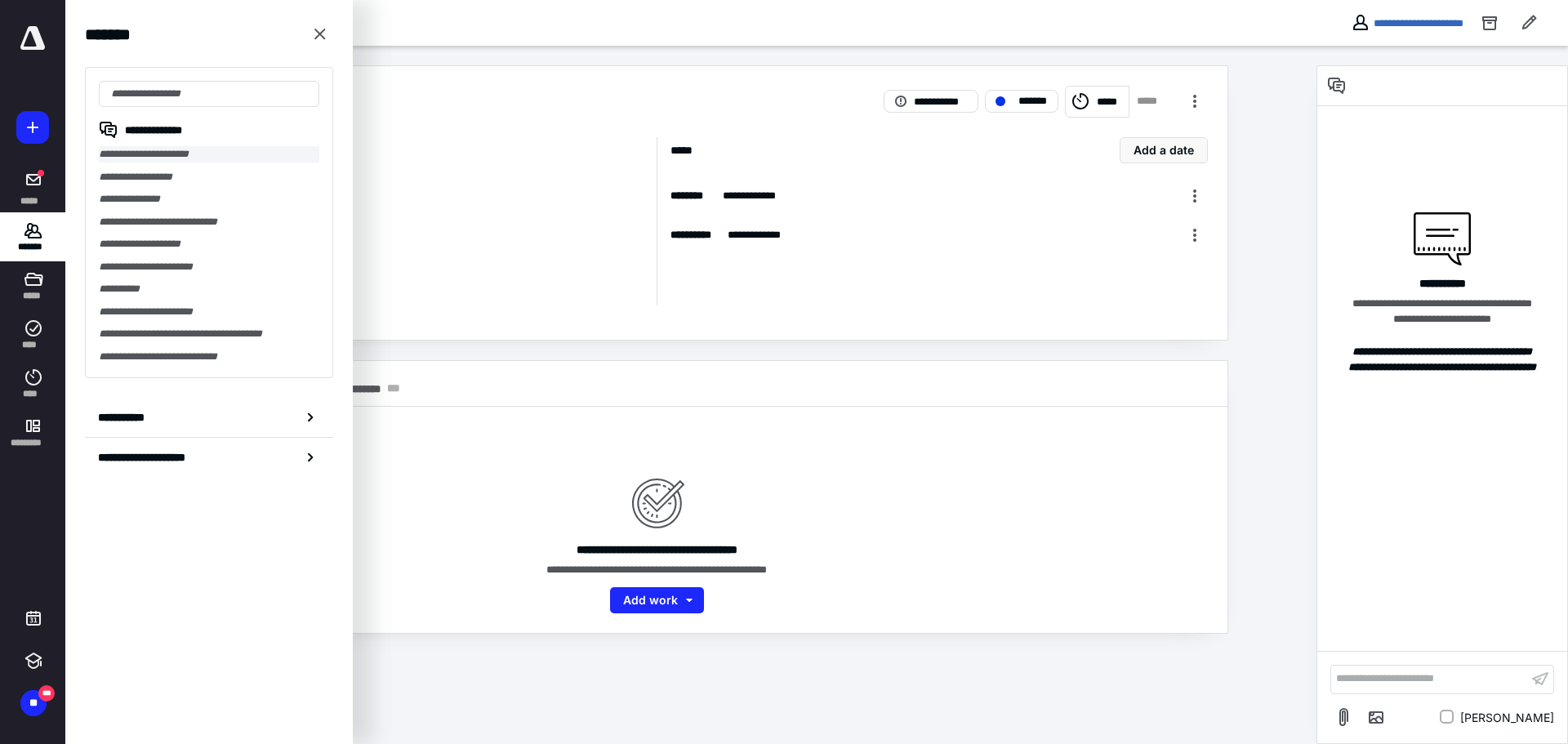 click on "**********" at bounding box center [209, 154] 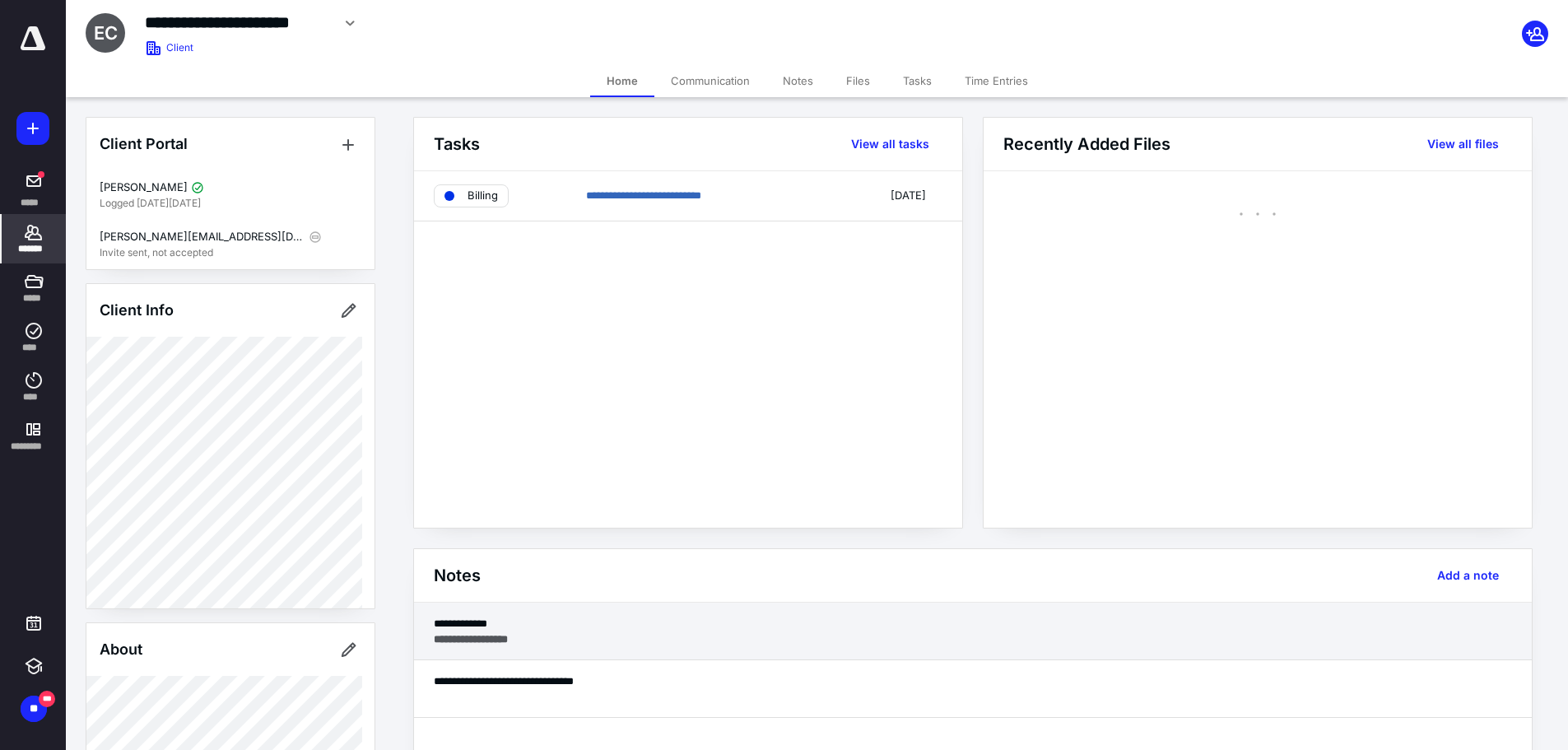 click on "**********" at bounding box center [973, 623] 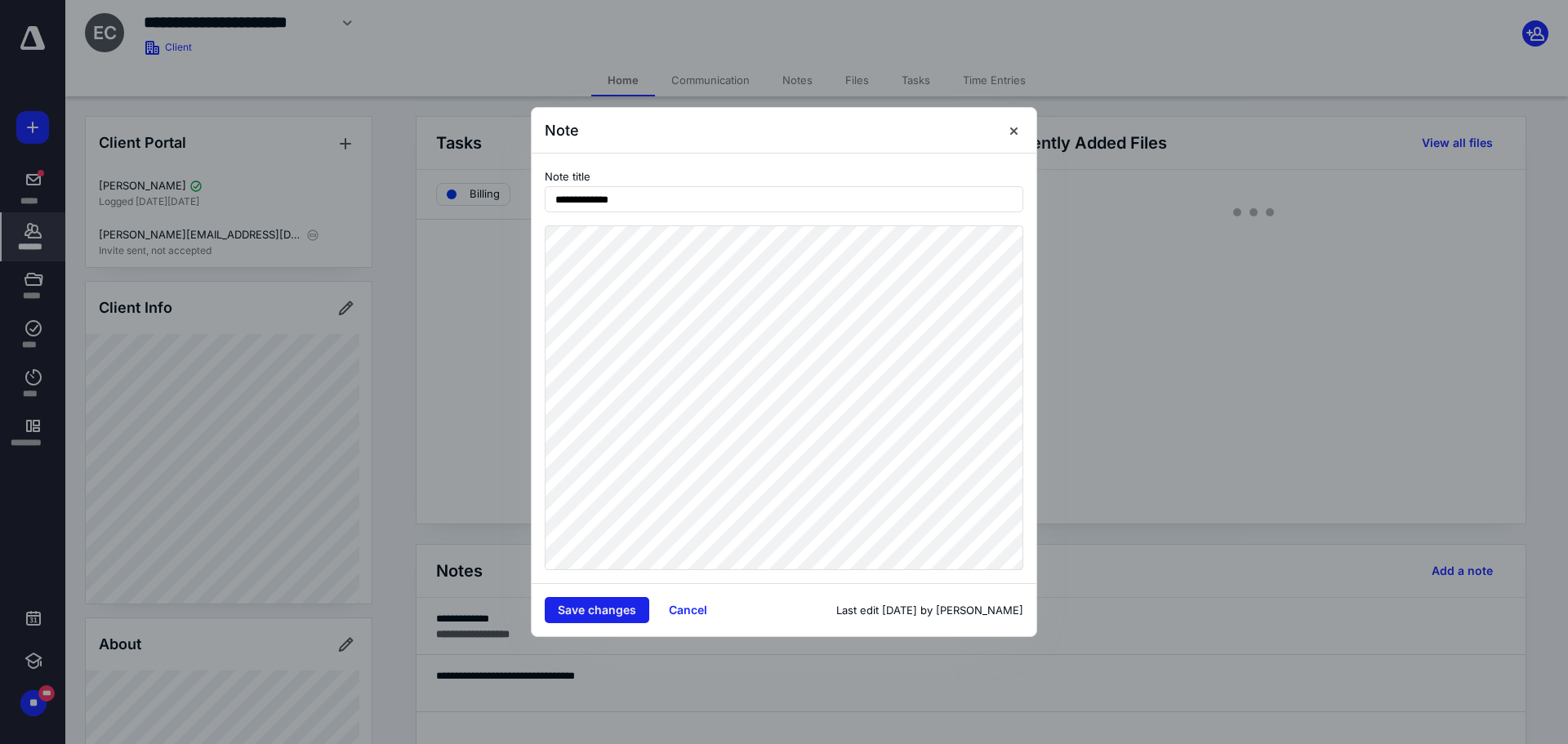 click on "Save changes" at bounding box center [597, 610] 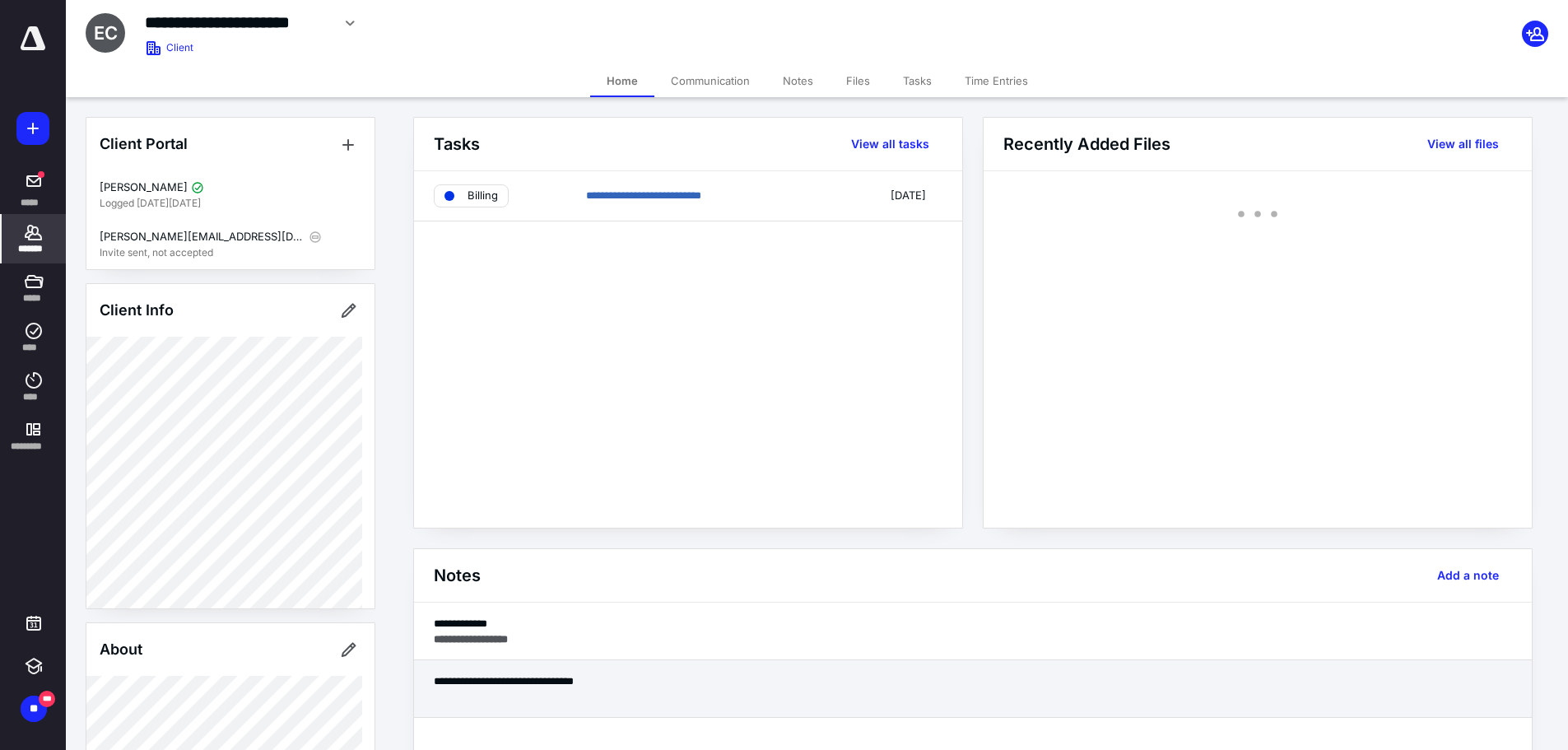 click on "**********" at bounding box center (973, 681) 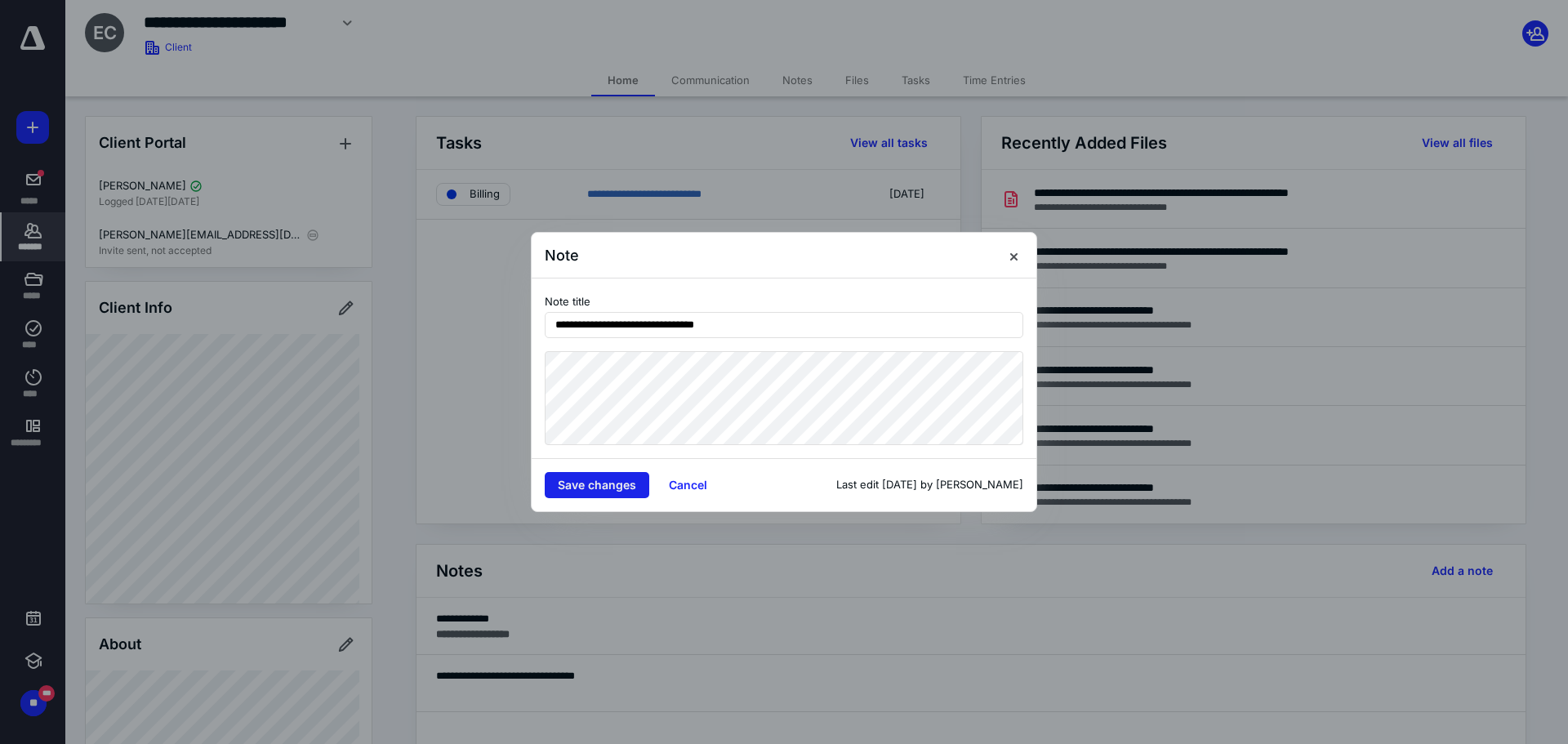 click on "Save changes" at bounding box center [597, 485] 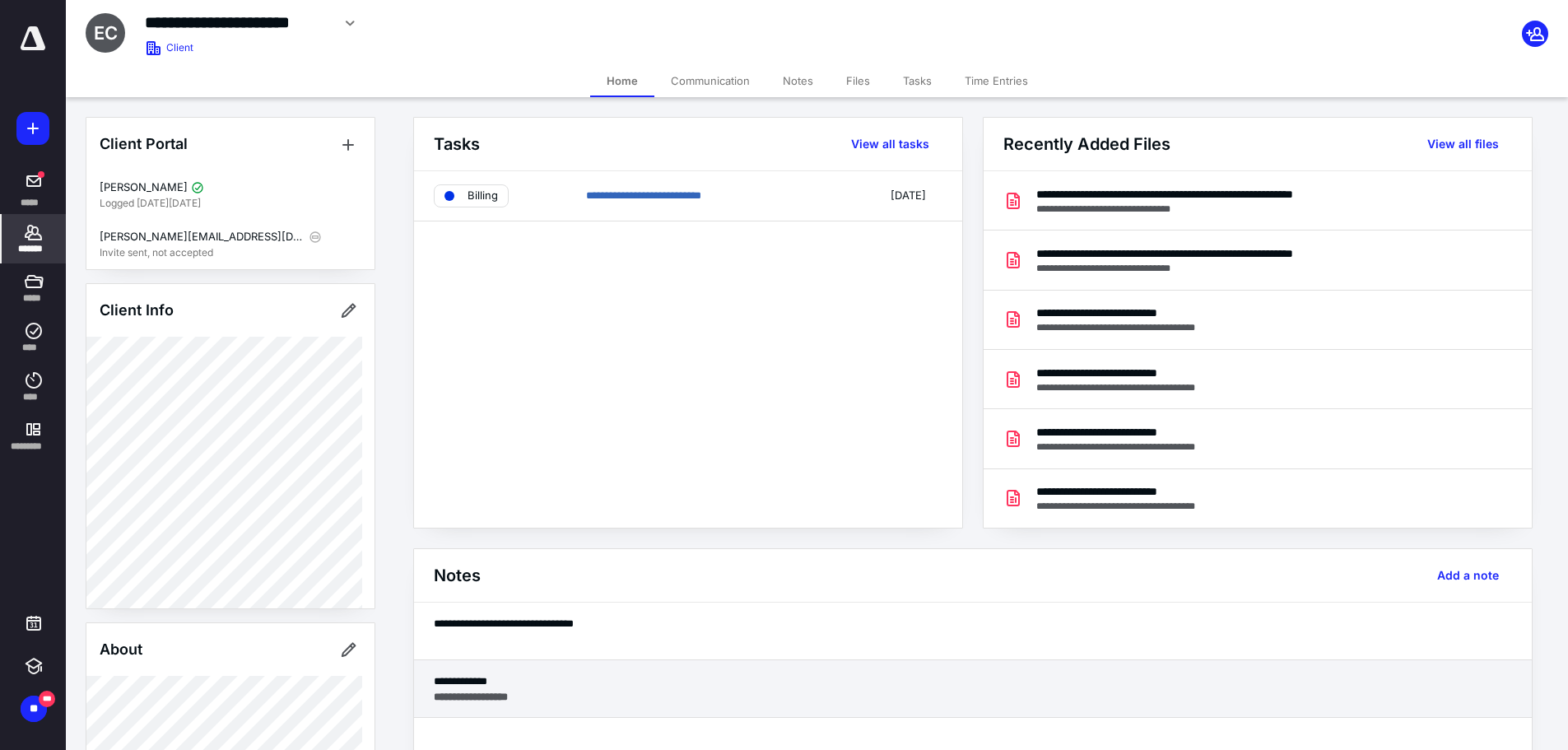 click on "**********" at bounding box center [471, 696] 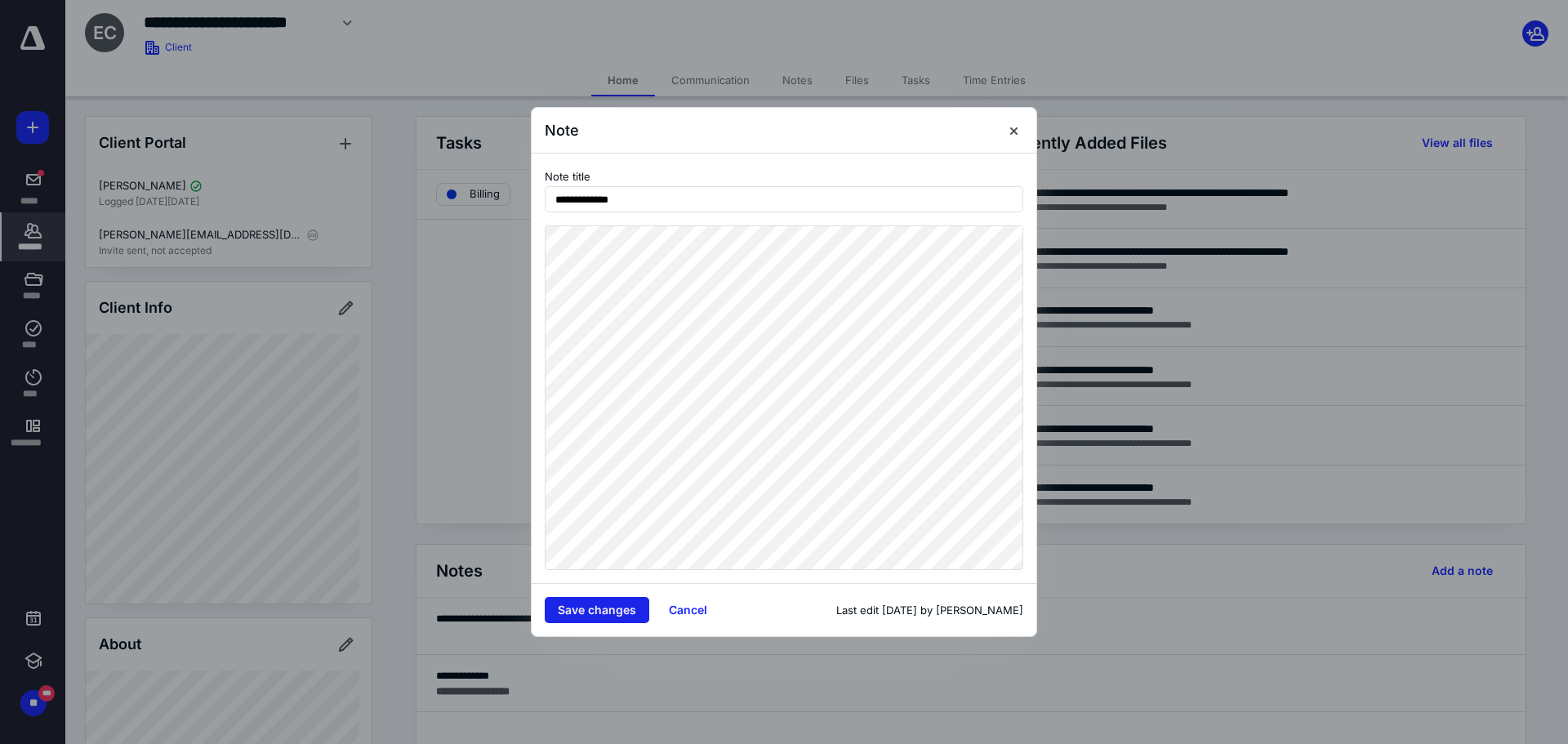 click on "Save changes" at bounding box center (597, 610) 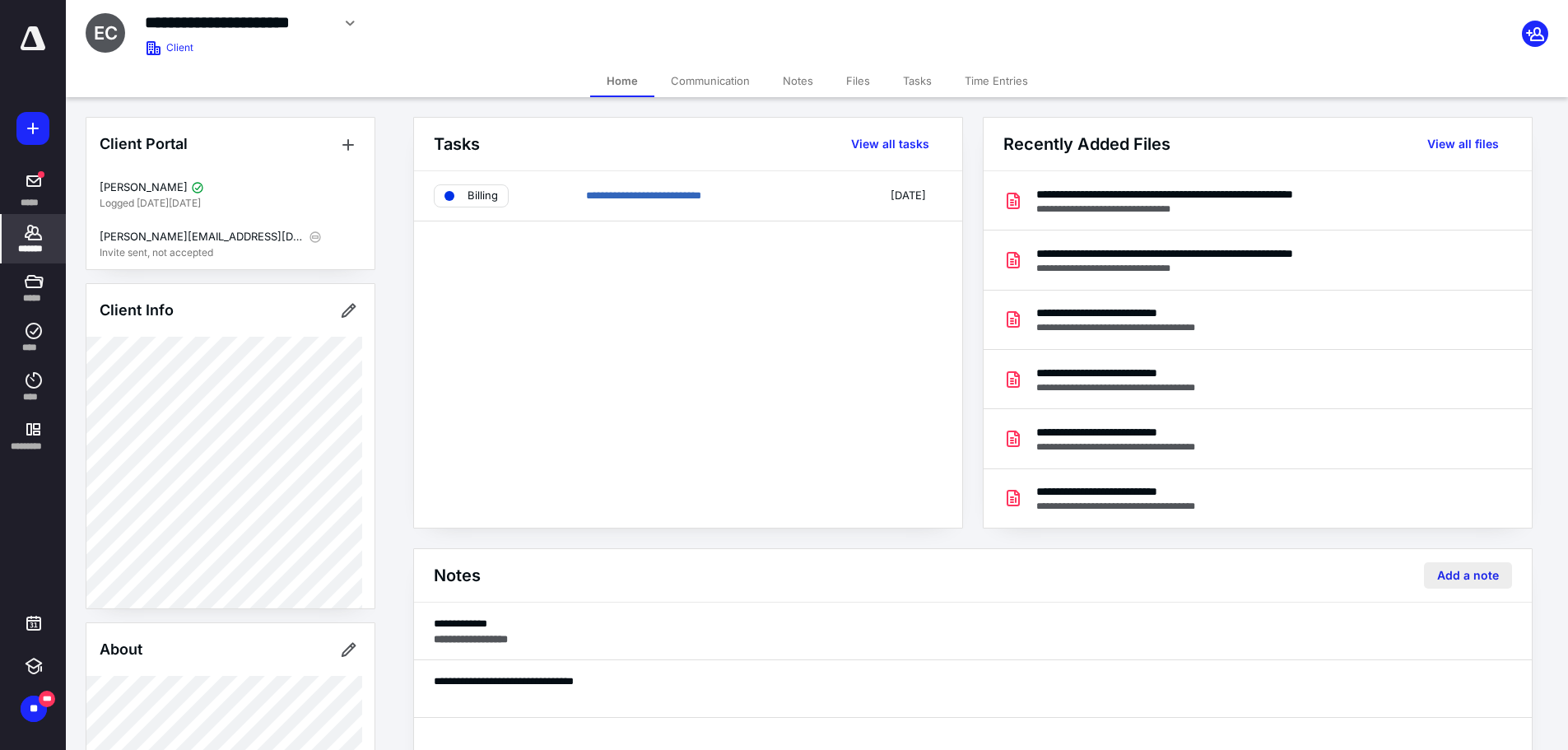 click on "Add a note" at bounding box center (1468, 575) 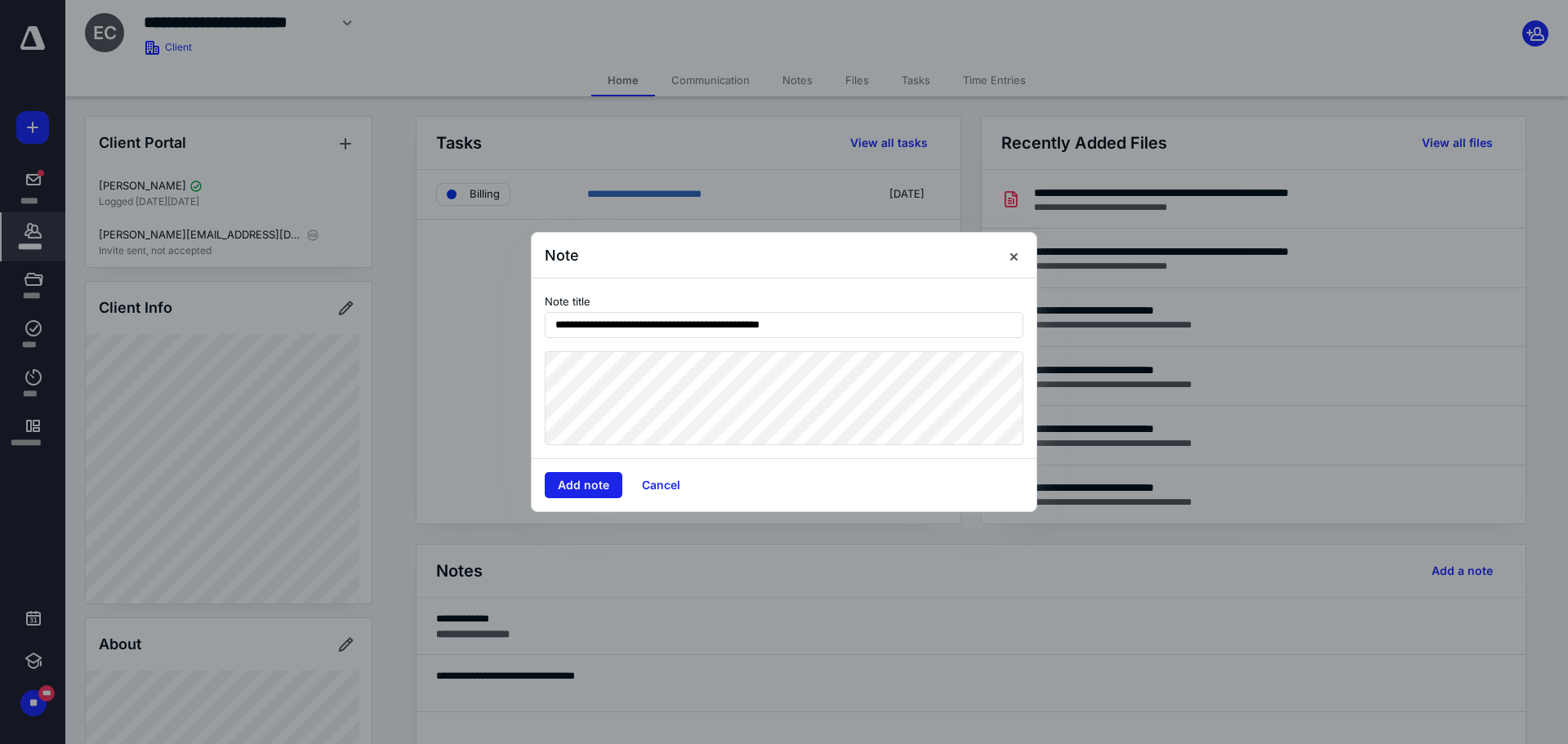 type on "**********" 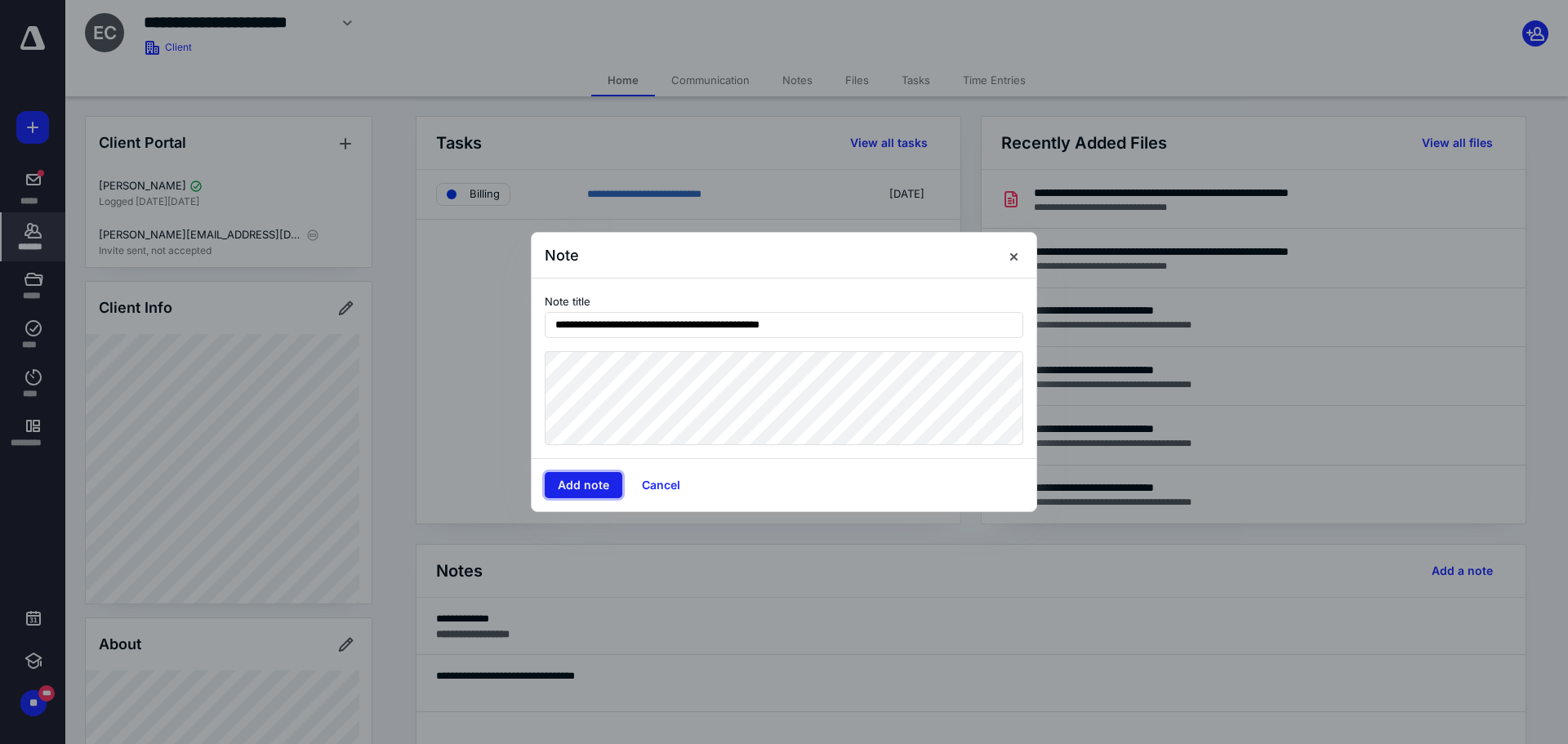 click on "Add note" at bounding box center [583, 485] 